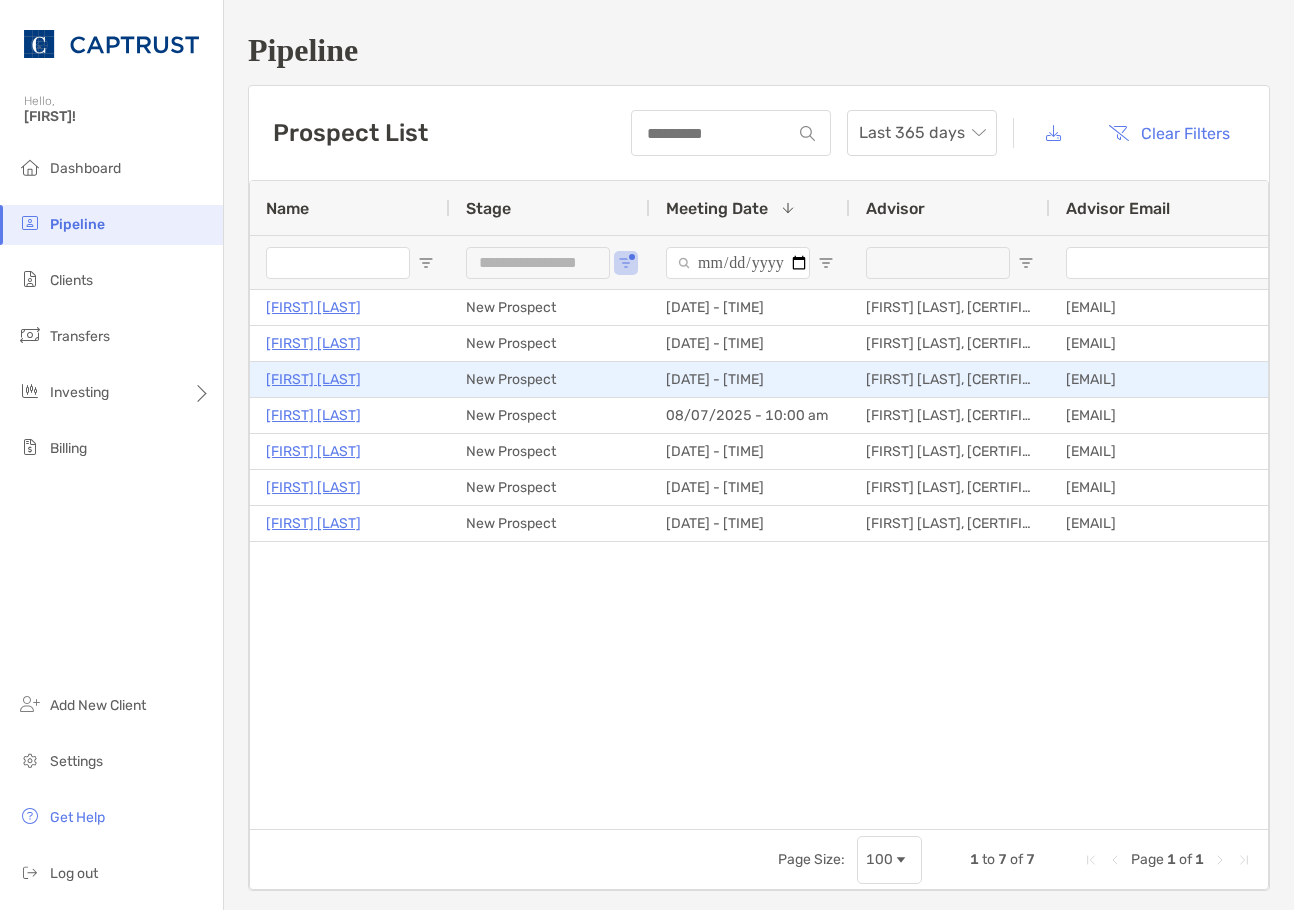 scroll, scrollTop: 0, scrollLeft: 0, axis: both 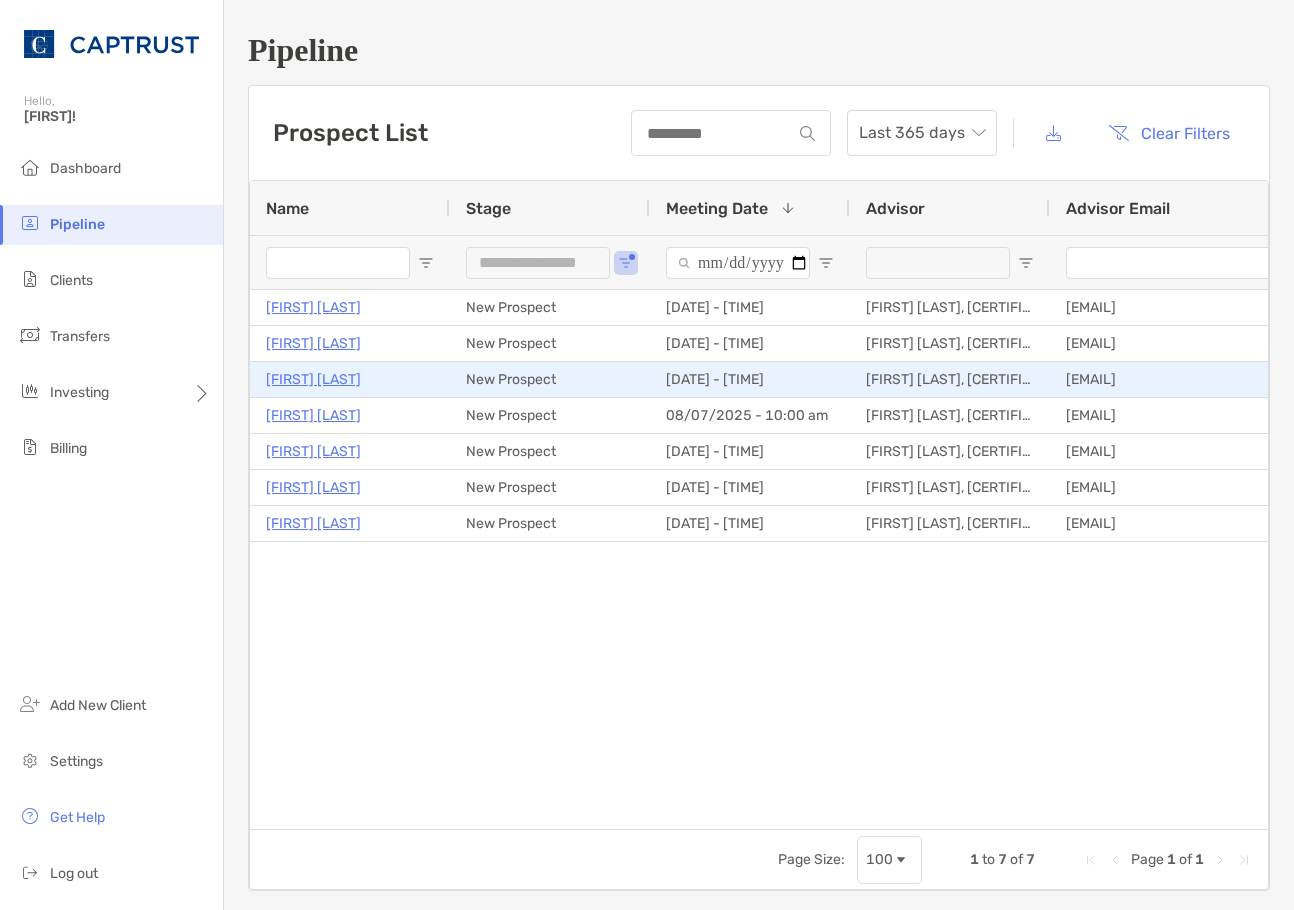 click on "Judith Green" at bounding box center (313, 379) 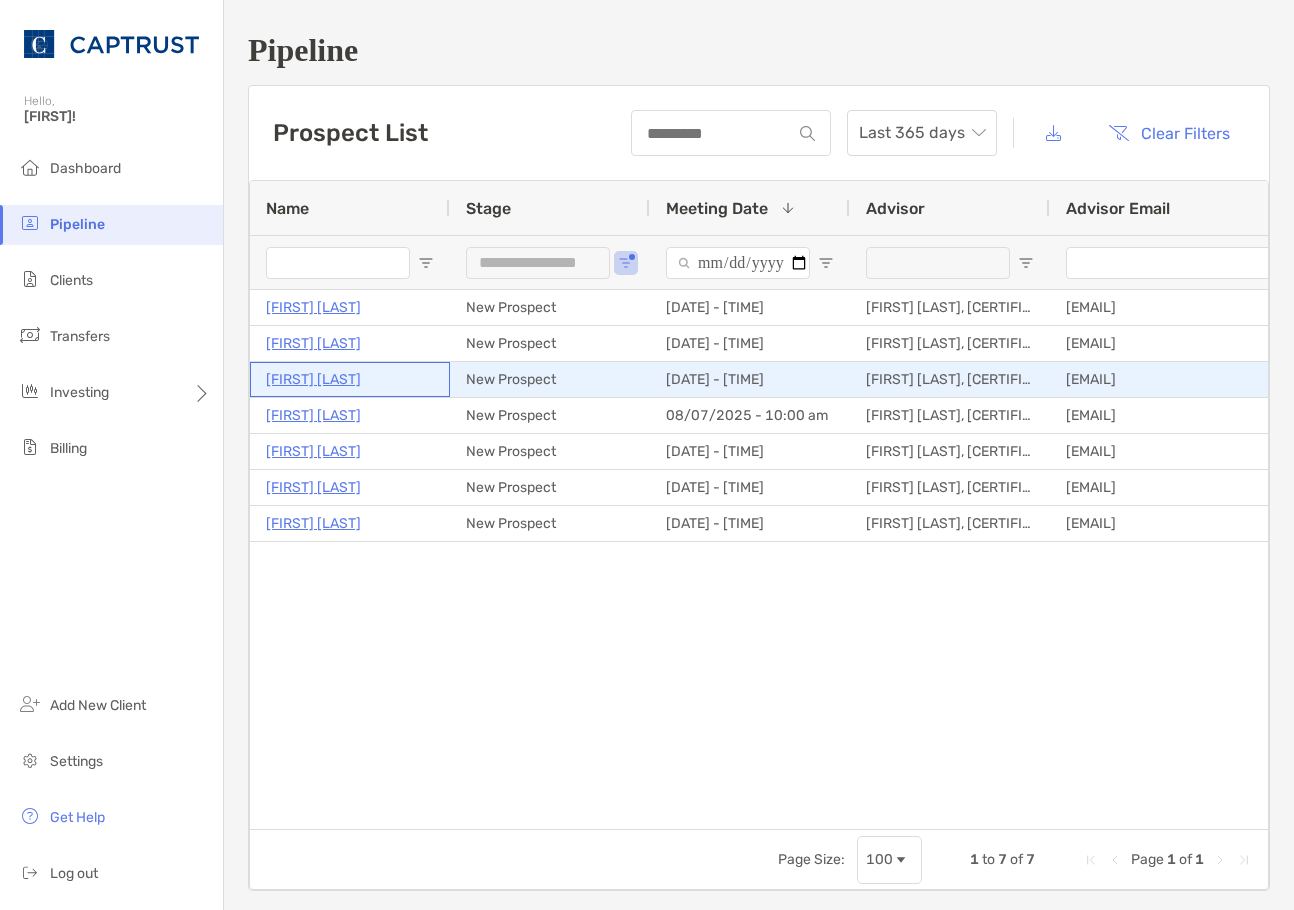 click on "Judith Green" at bounding box center (313, 379) 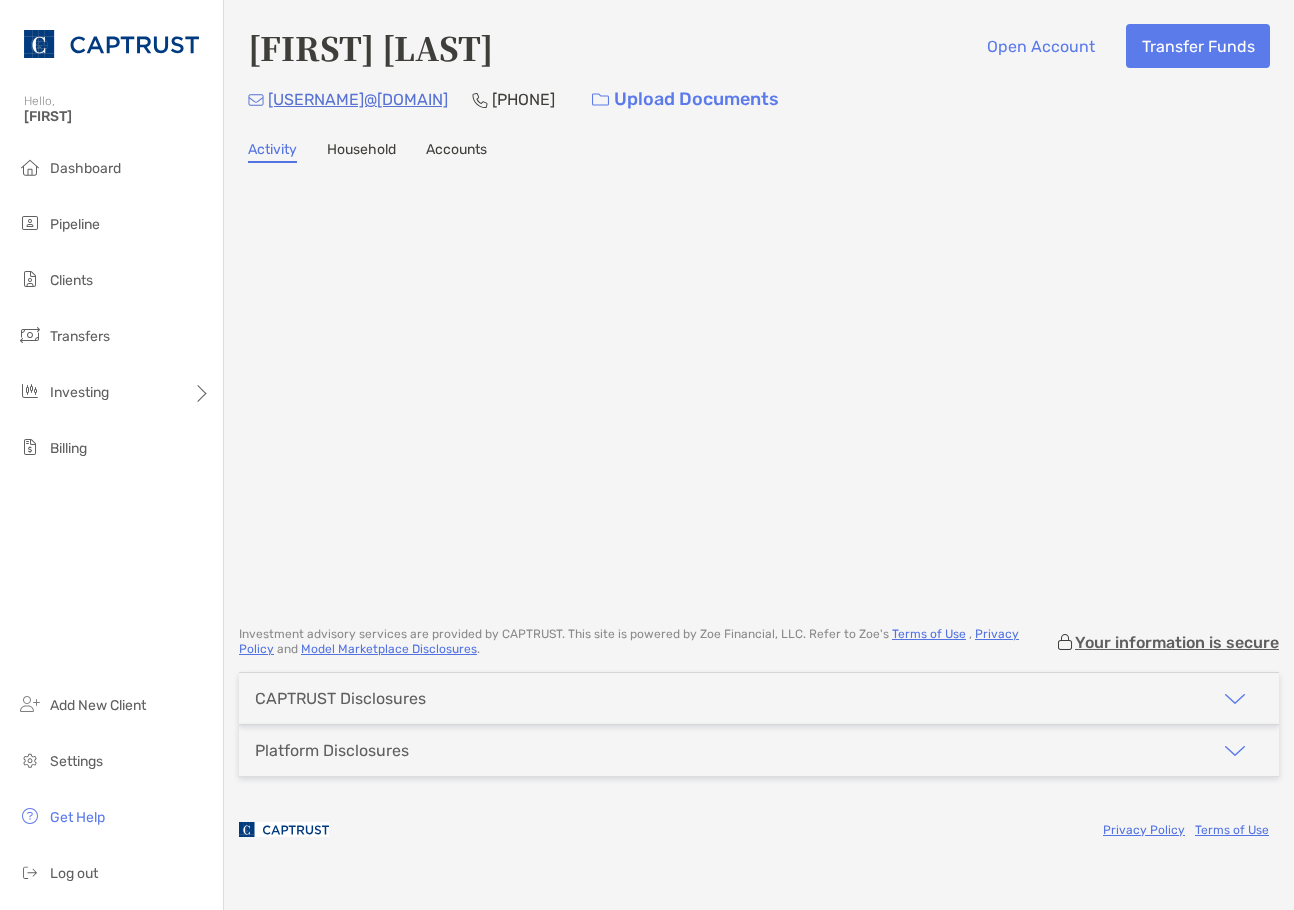 scroll, scrollTop: 0, scrollLeft: 0, axis: both 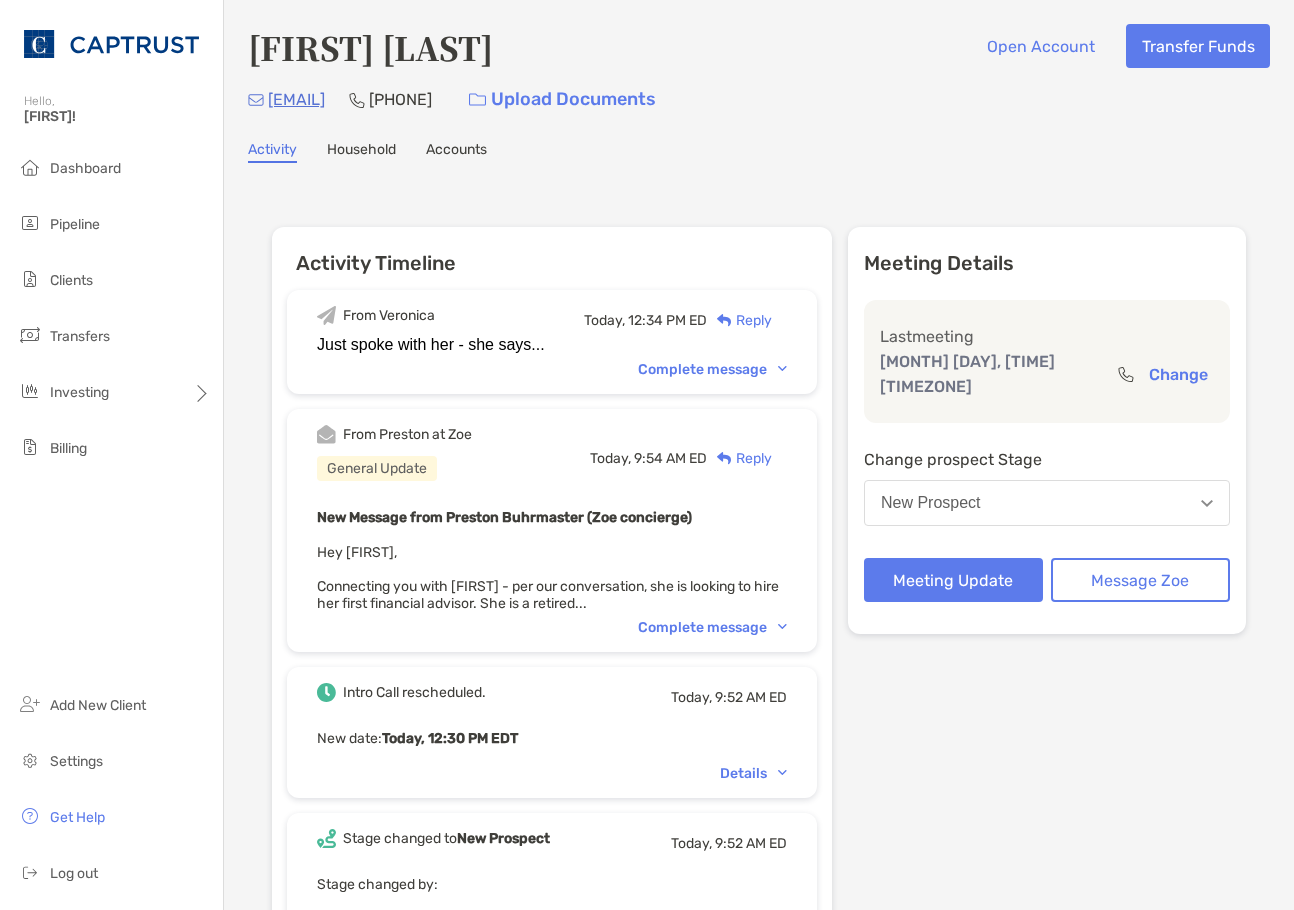 drag, startPoint x: 432, startPoint y: 103, endPoint x: 270, endPoint y: 102, distance: 162.00308 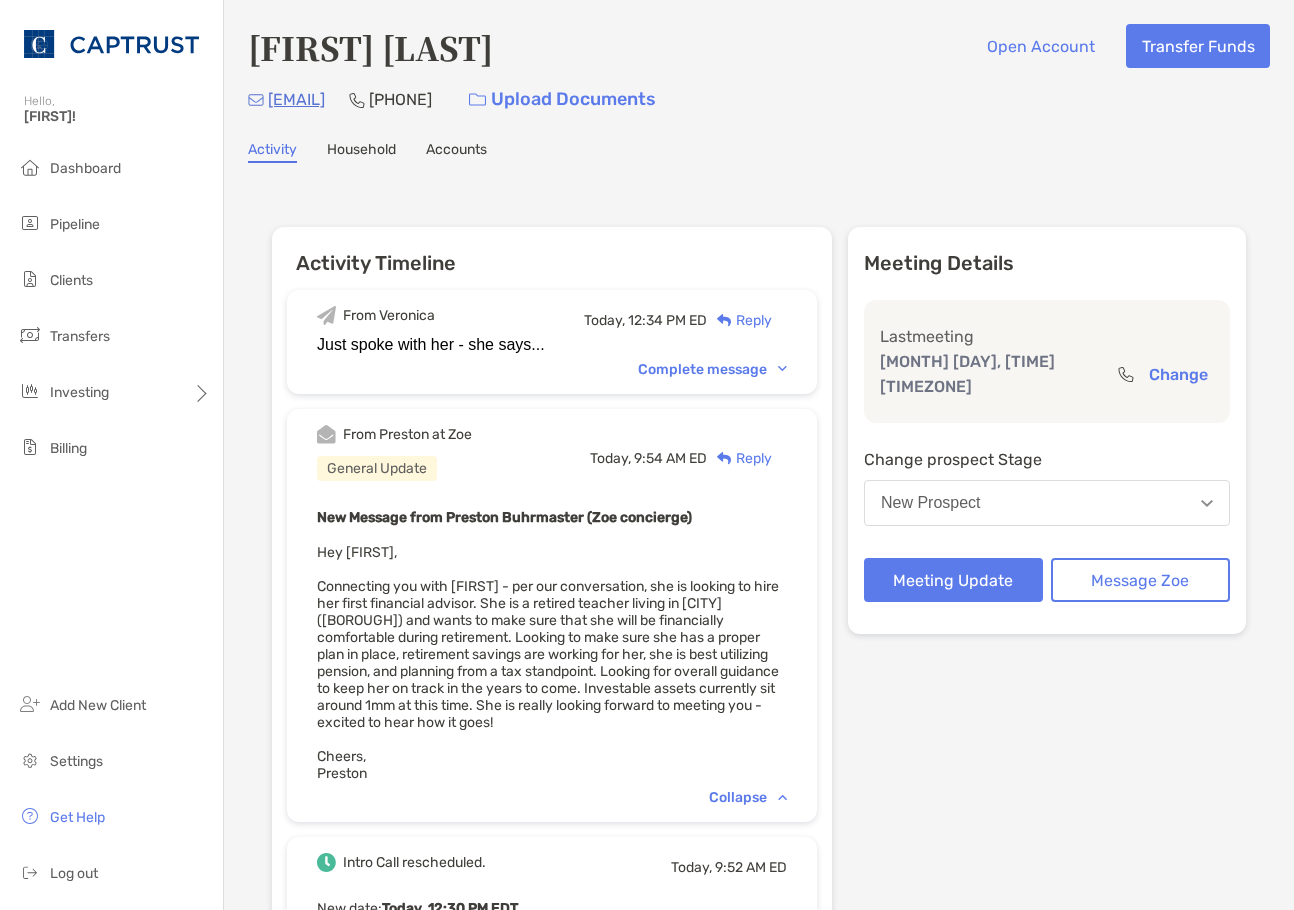 click on "From [FIRST] Today, [TIME] [TIMEZONE] Reply" at bounding box center [552, 320] 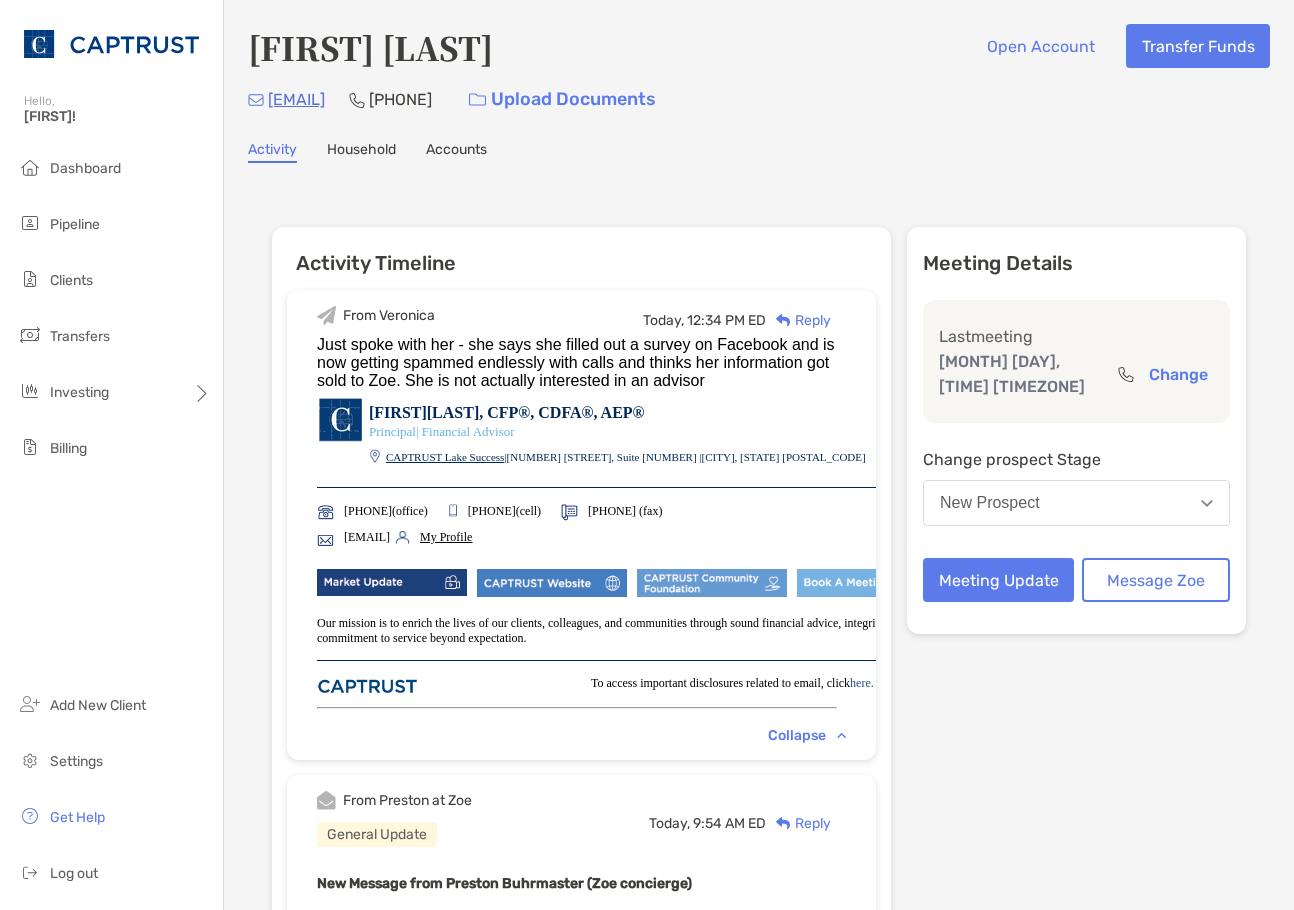 drag, startPoint x: 426, startPoint y: 100, endPoint x: 262, endPoint y: 101, distance: 164.00305 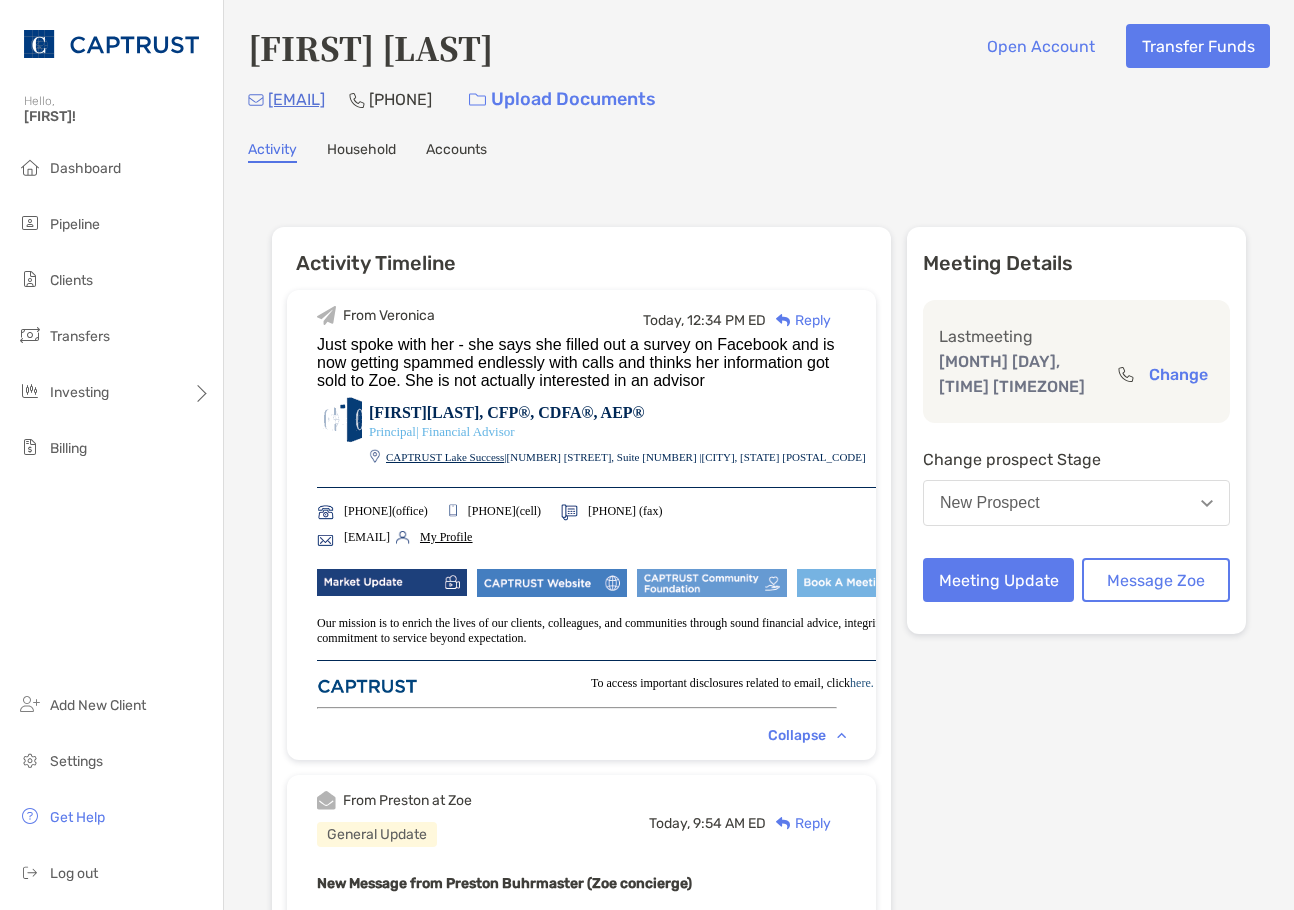 click on "[EMAIL] [PHONE] Upload Documents" at bounding box center [759, 99] 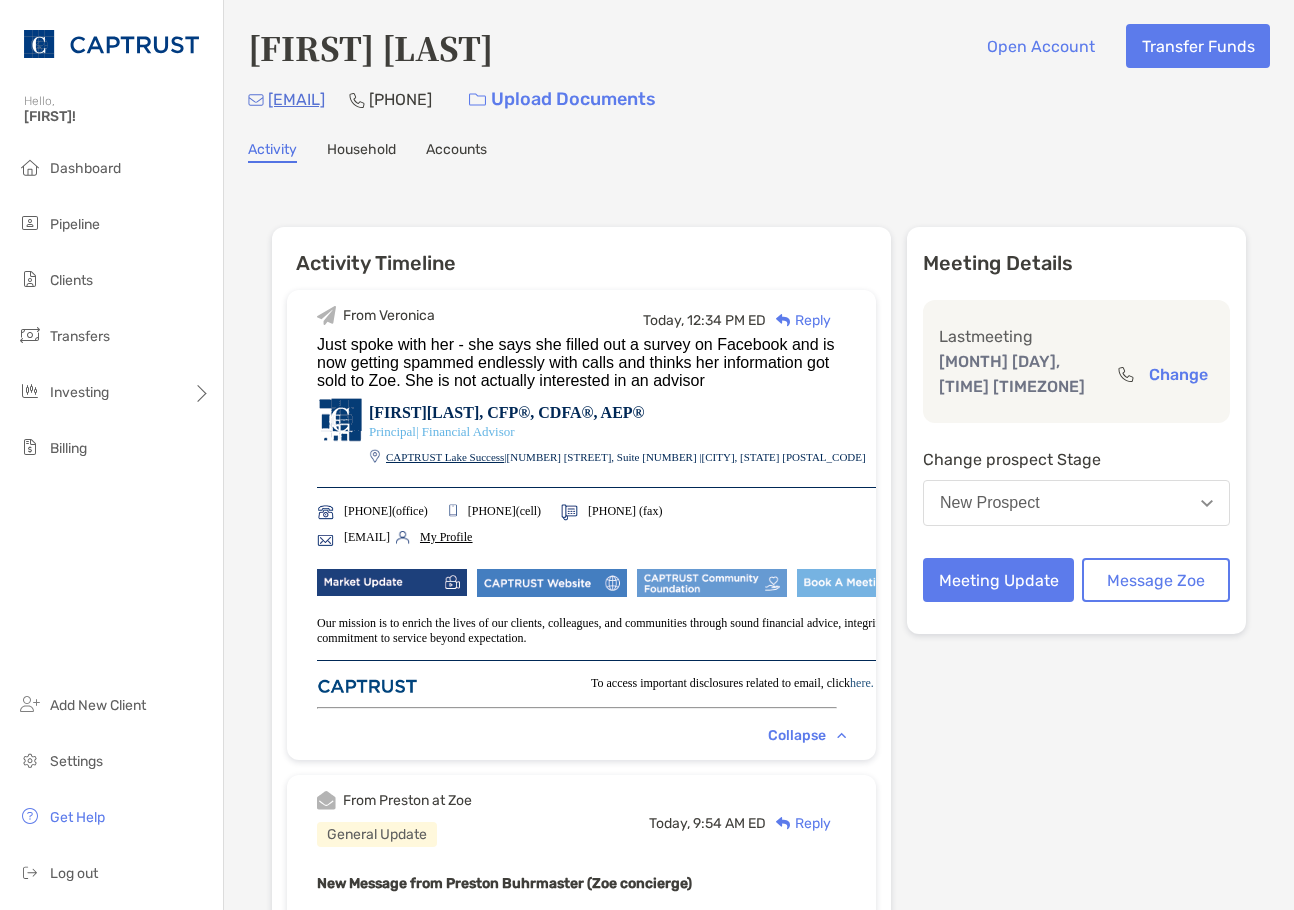 copy on "[EMAIL]" 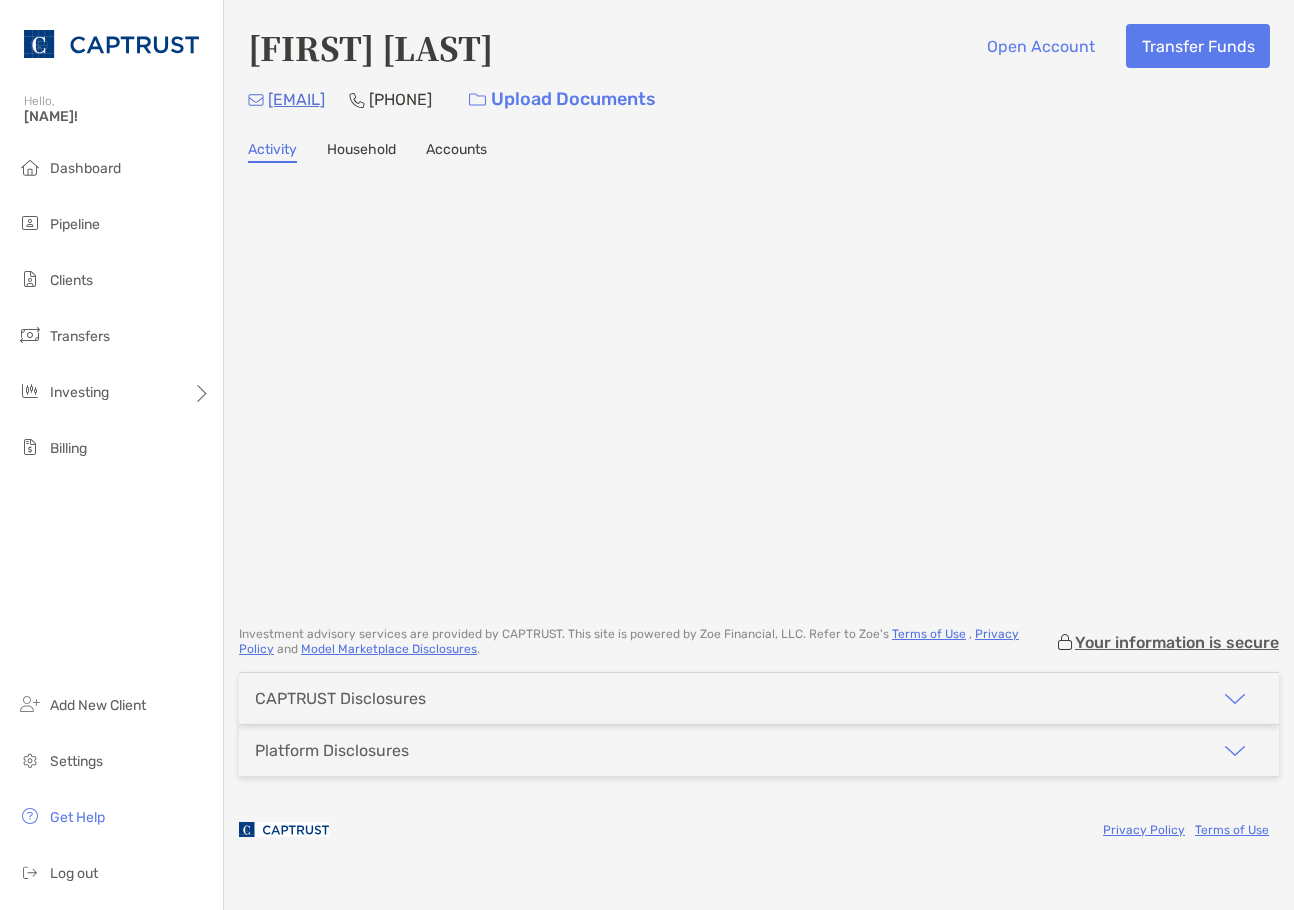 scroll, scrollTop: 0, scrollLeft: 0, axis: both 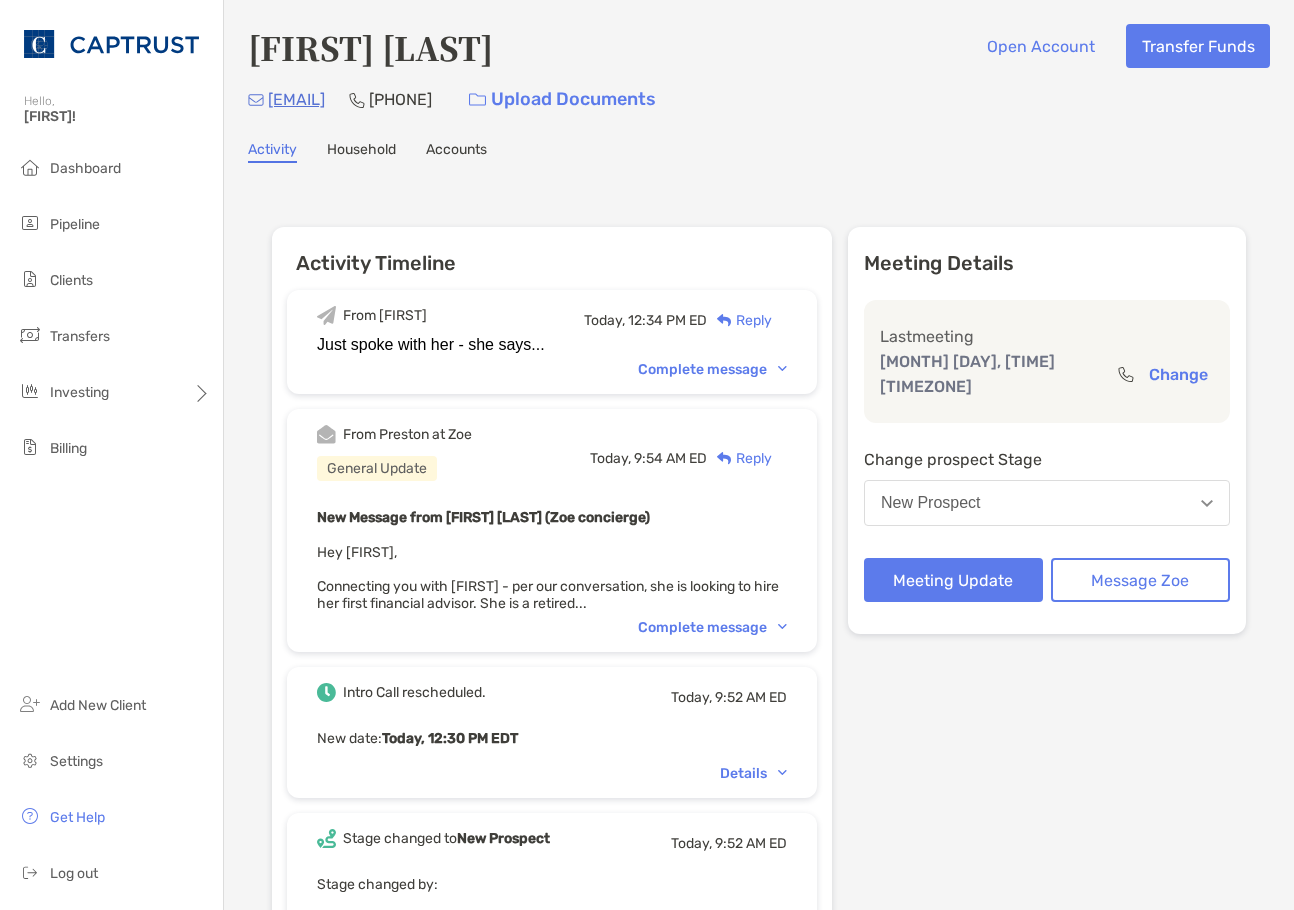 click on "From [FIRST] Today, [TIME] [TIMEZONE] Reply
Just spoke with her - she says... Complete message" at bounding box center [552, 342] 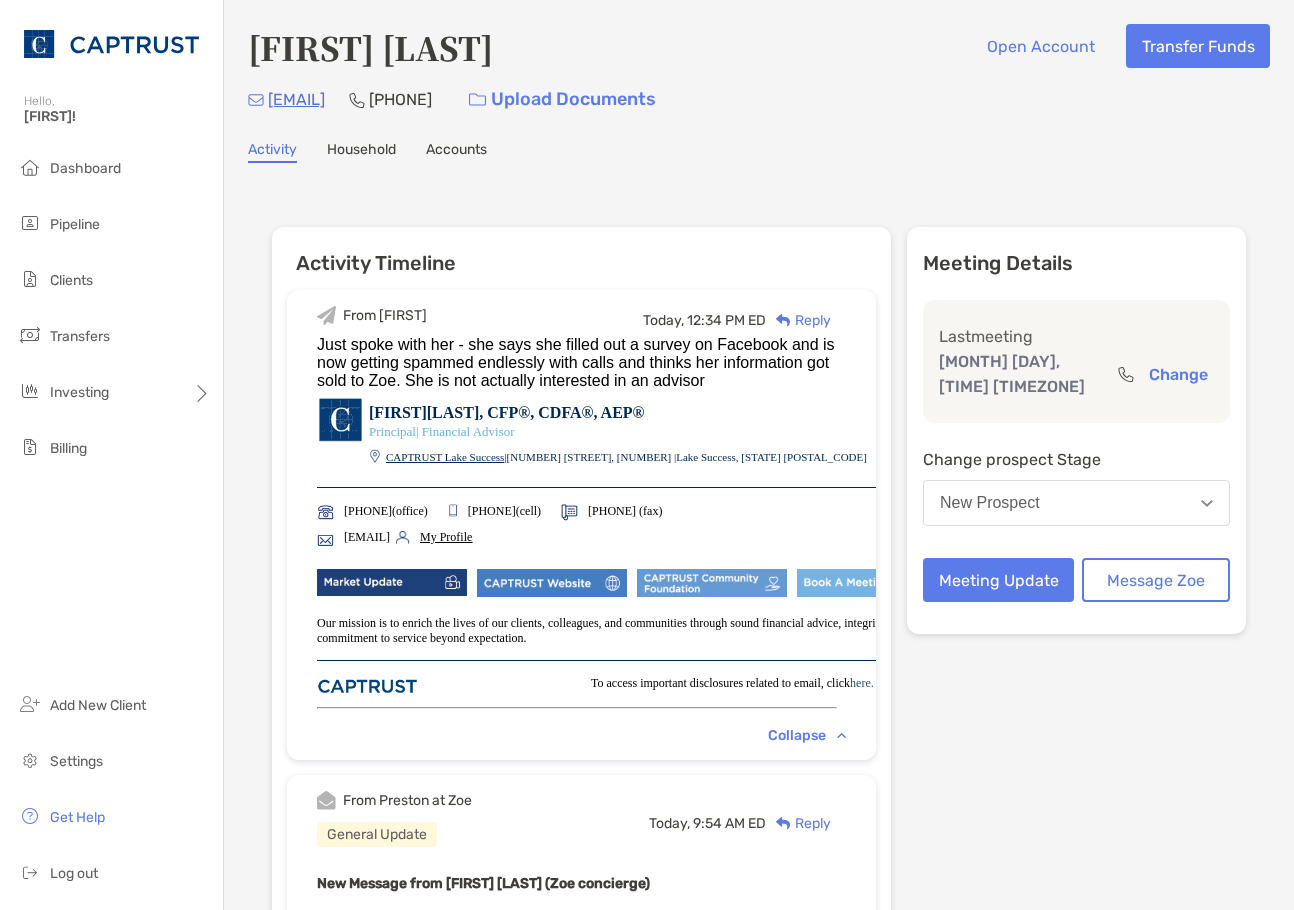 drag, startPoint x: 636, startPoint y: 389, endPoint x: 250, endPoint y: 344, distance: 388.6142 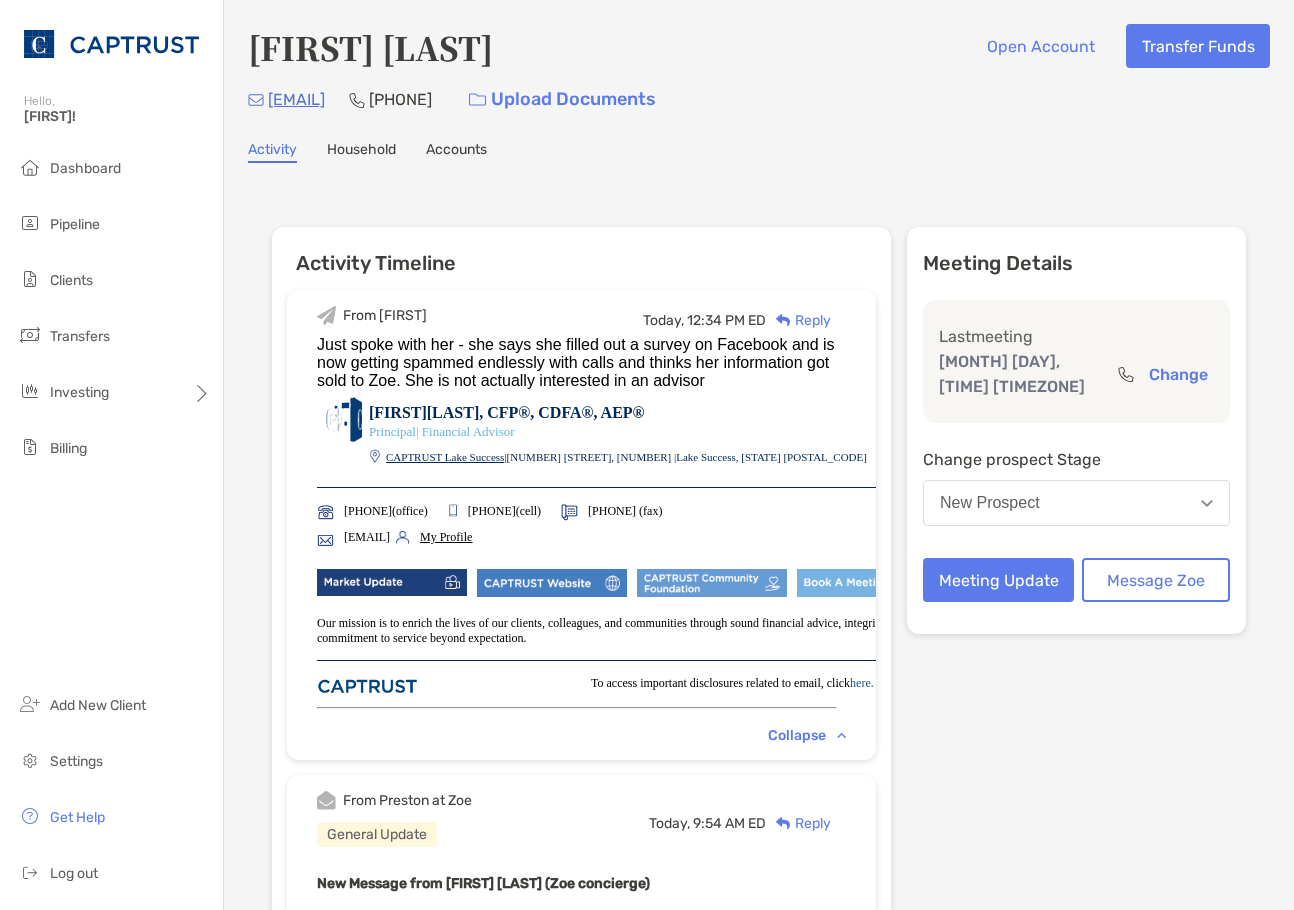 click on "Activity Timeline From Veronica Today, 12:34 PM ED Reply
Just spoke with her - she says she filled out a survey on Facebook and is now getting spammed endlessly with calls and thinks her information got sold to Zoe. She is not actually interested in an advisor
Veronica
Karas, CFP®, CDFA®, AEP®
​ ​ ​ ​
Principal
| Financial Advisor
CAPTRUST Lake Success  |
3 Dakota Drive, Suite 310 |
Lake Success, NY 11042
516.504.3121  (office)
347.445.2452  (cell)
516.342.4321 (fax)" at bounding box center (759, 839) 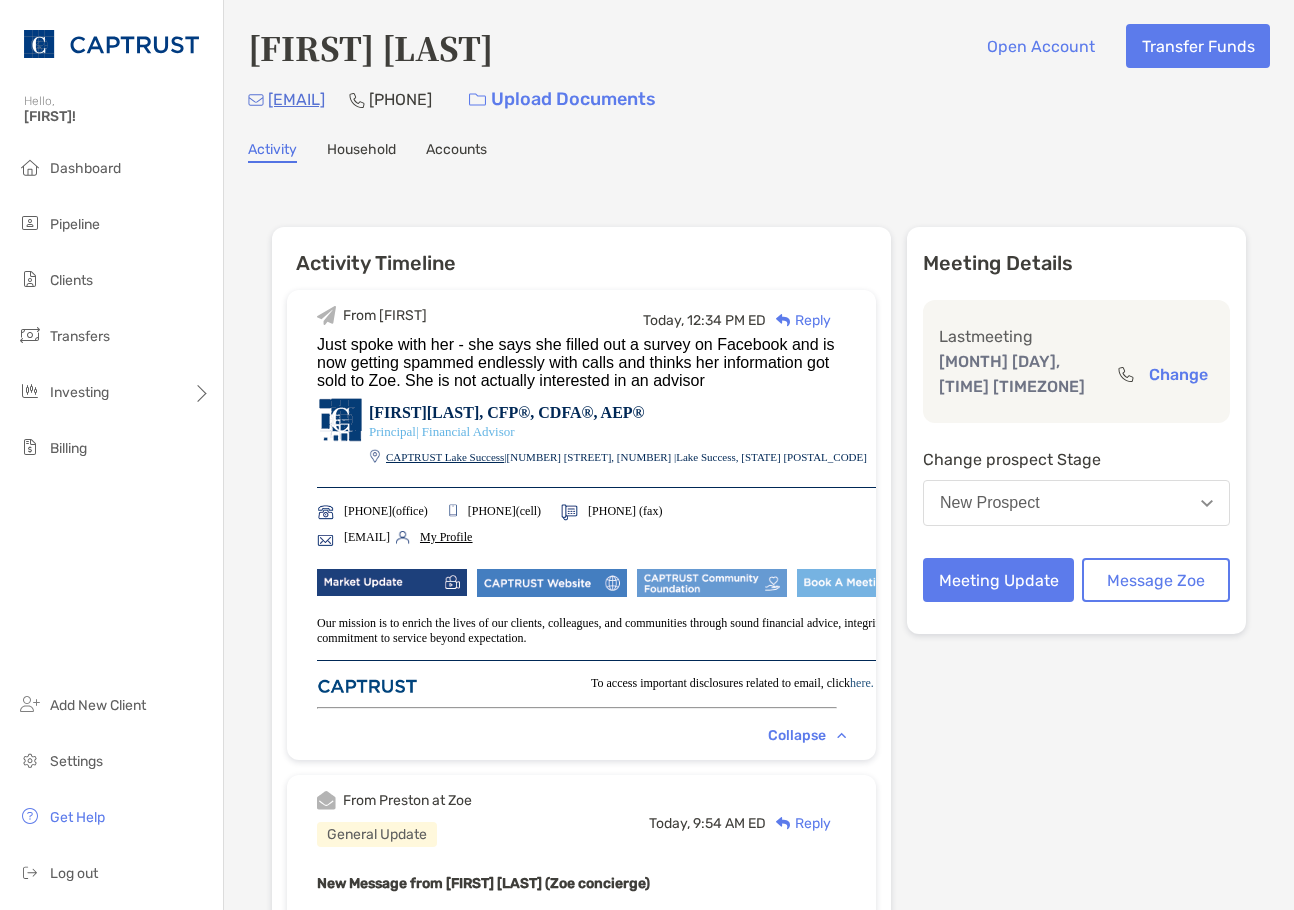 copy on "Just spoke with her - she says she filled out a survey on Facebook and is now getting spammed endlessly with calls and thinks her information got sold to Zoe. She is not actually interested in an advisor" 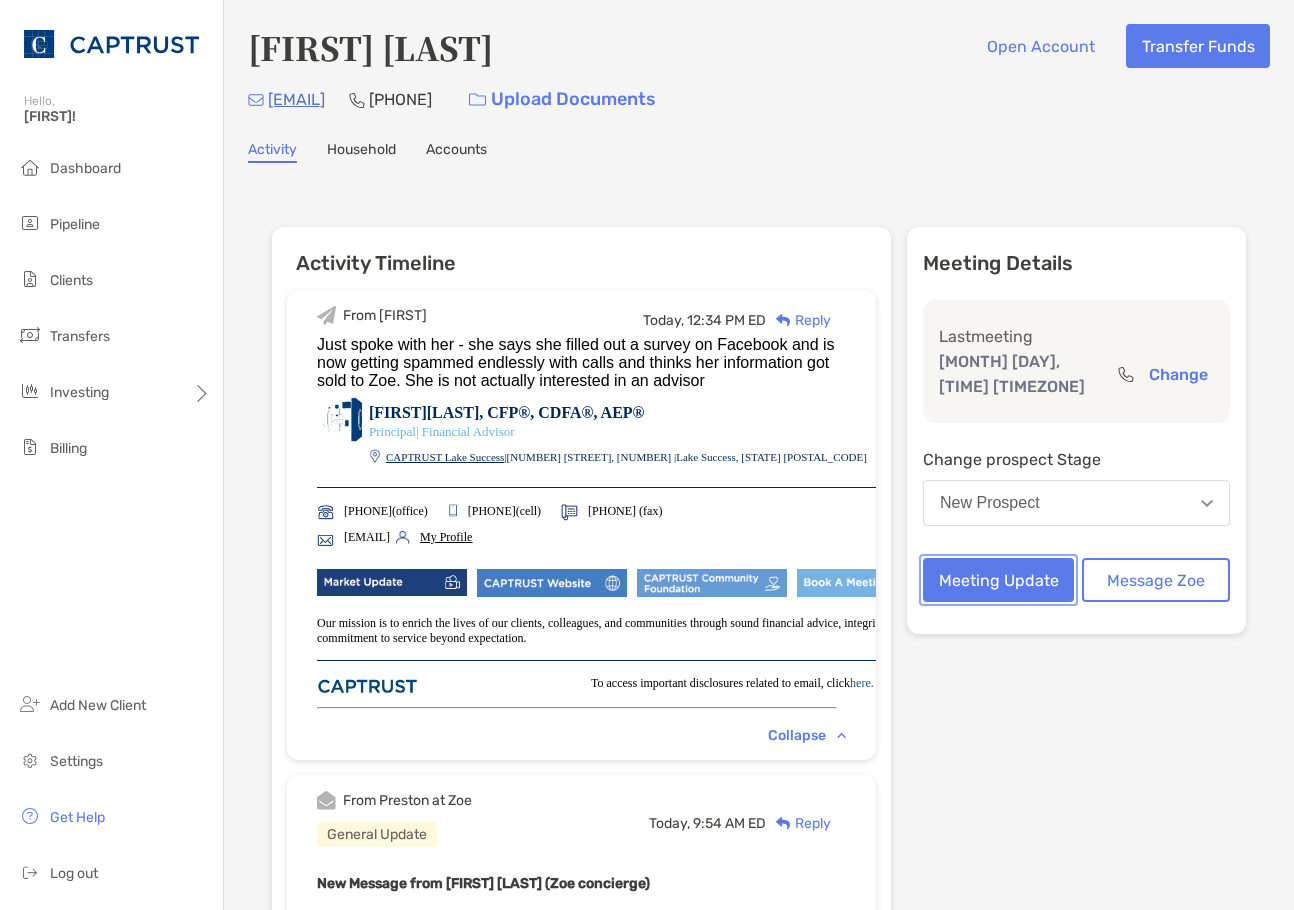 click on "Meeting Update" at bounding box center (998, 580) 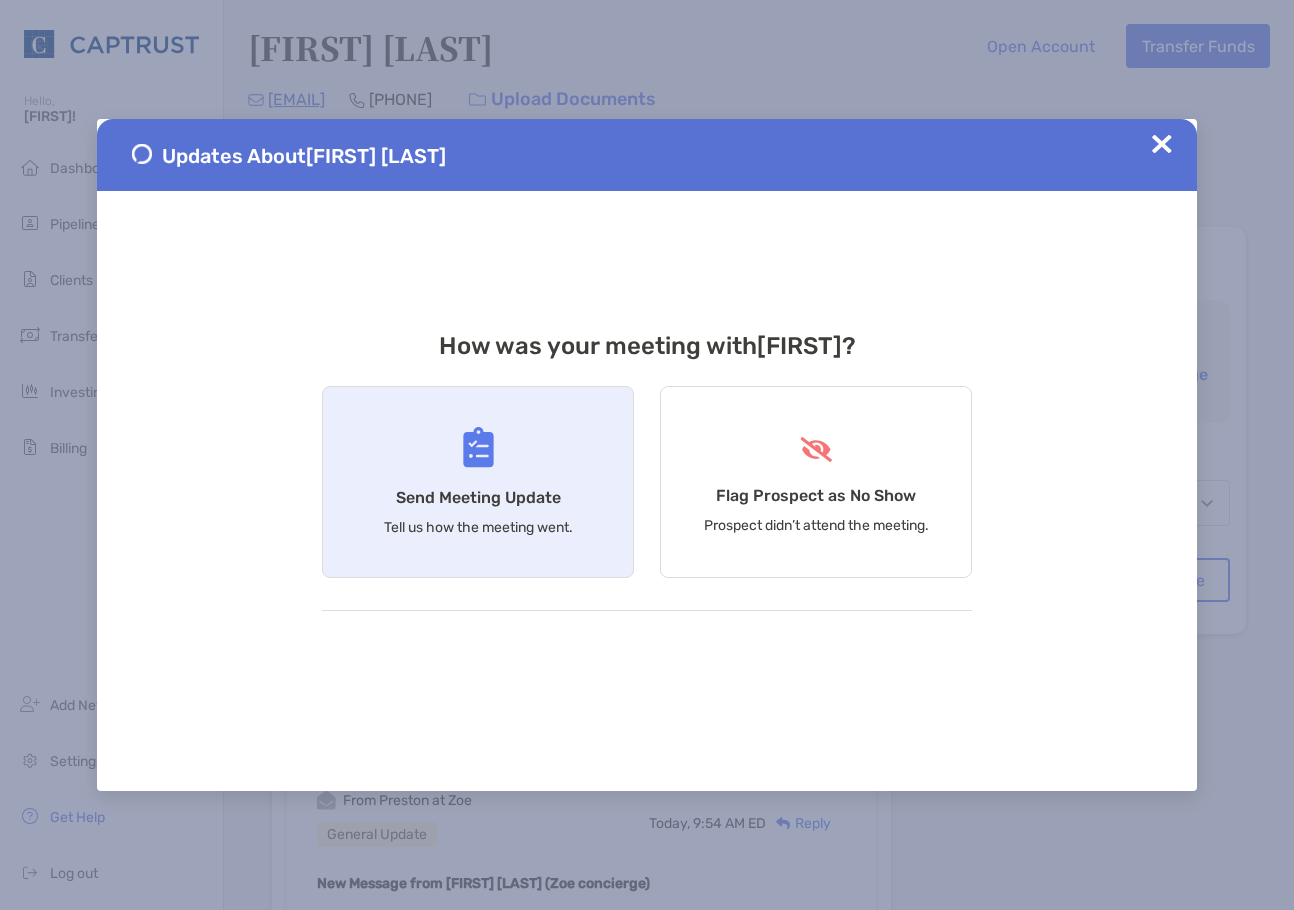 click on "Send Meeting Update Tell us how the meeting went." at bounding box center [478, 482] 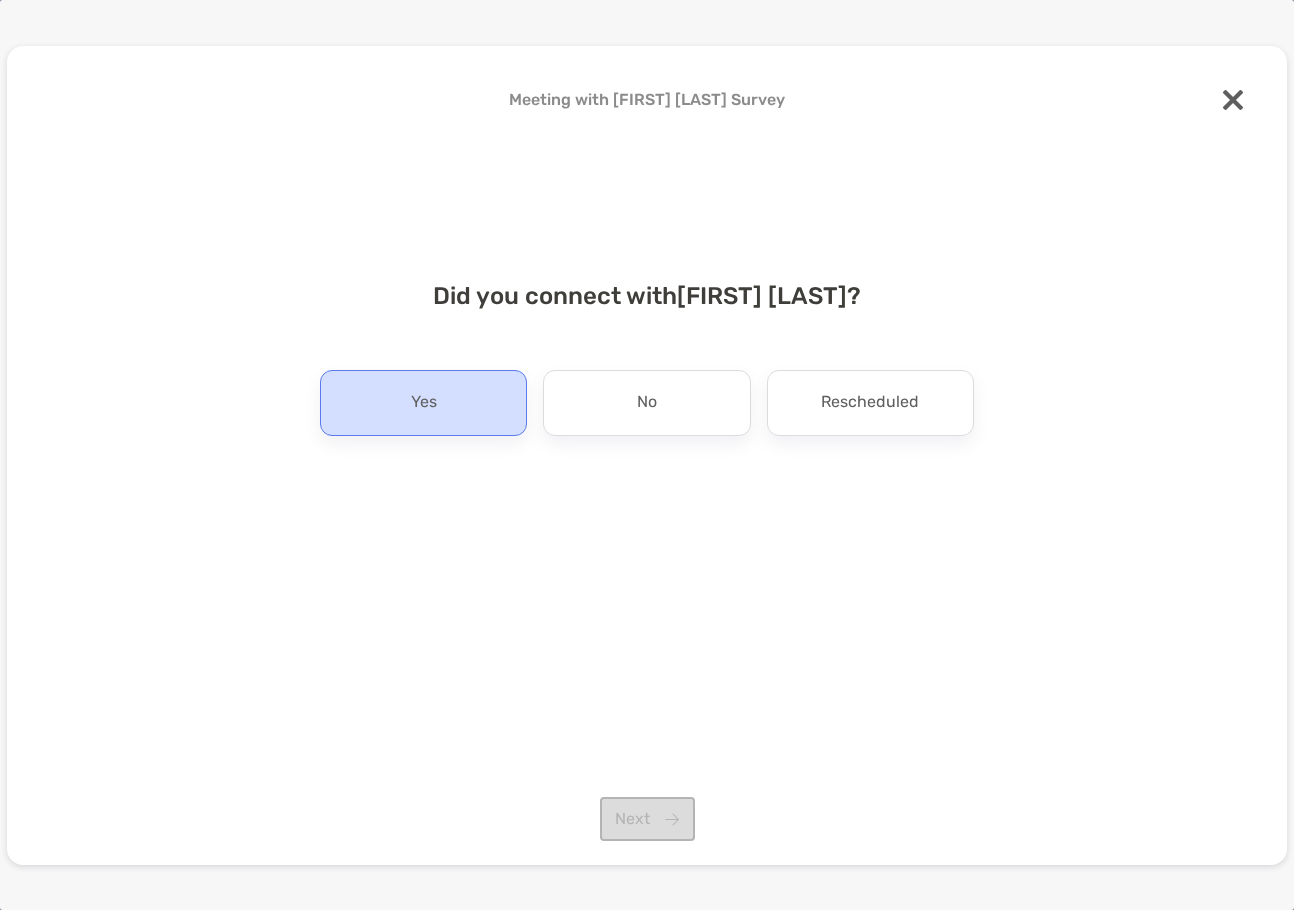 click on "Yes" at bounding box center (423, 403) 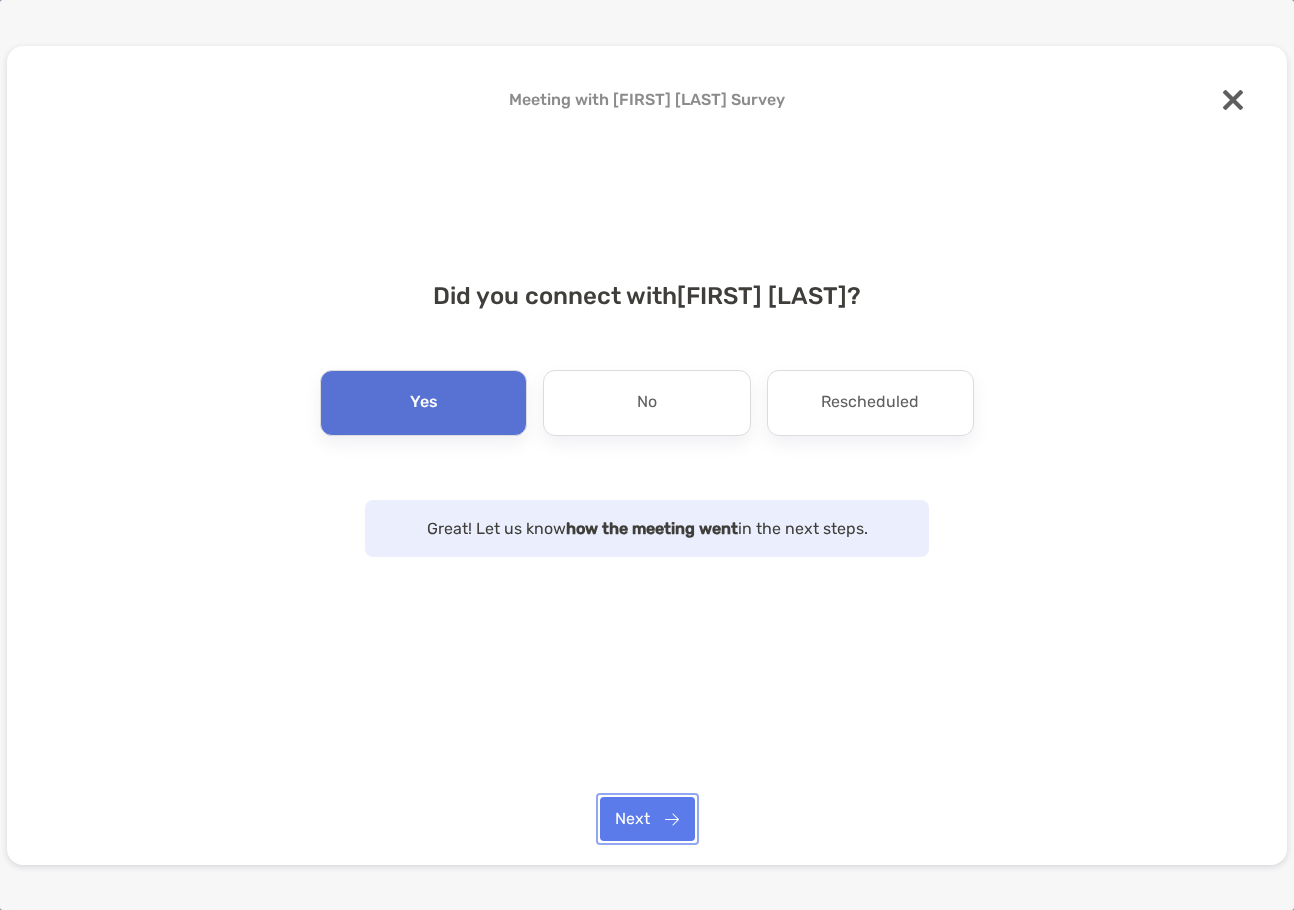 click on "Next" at bounding box center (647, 819) 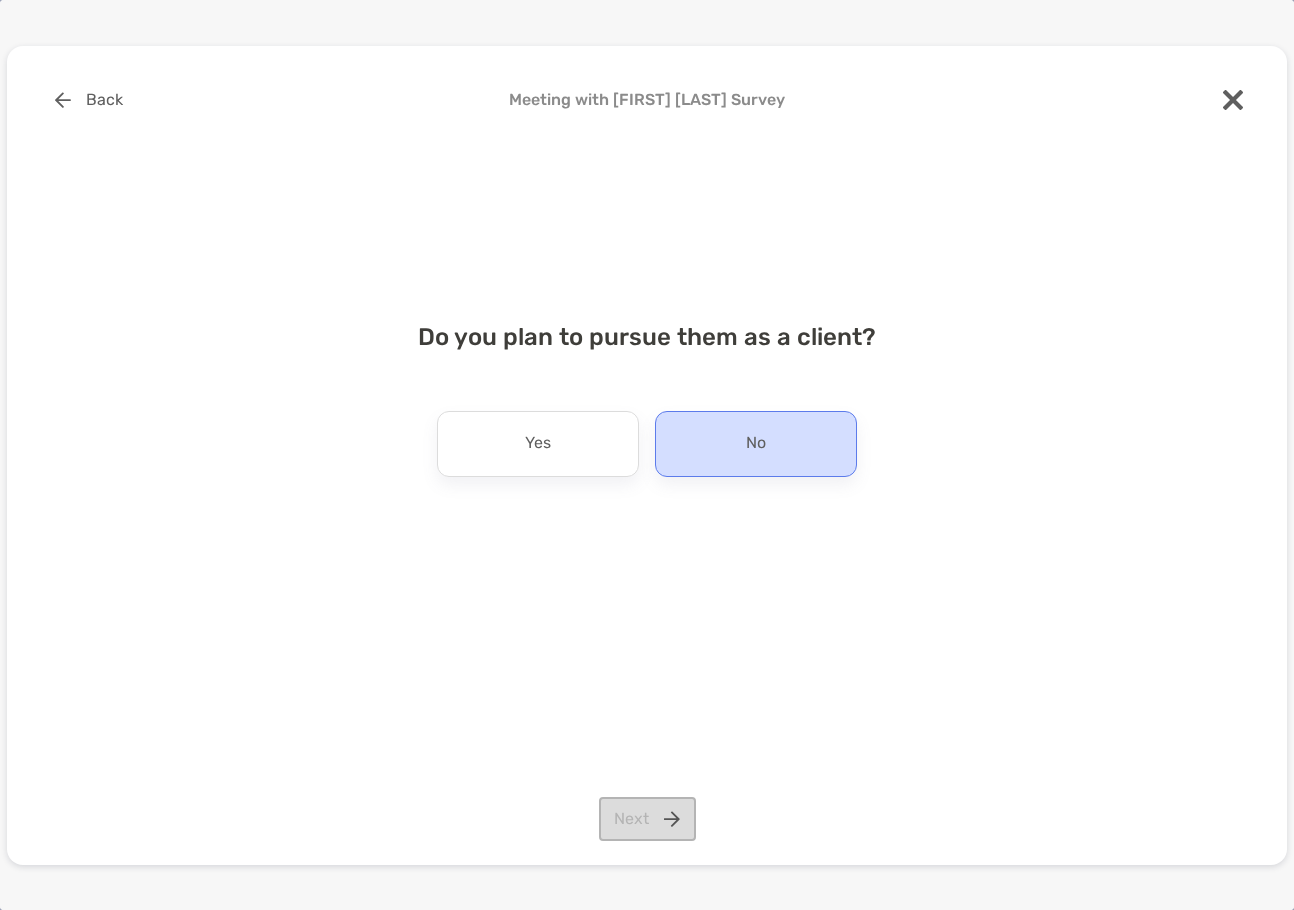 drag, startPoint x: 699, startPoint y: 386, endPoint x: 705, endPoint y: 431, distance: 45.39824 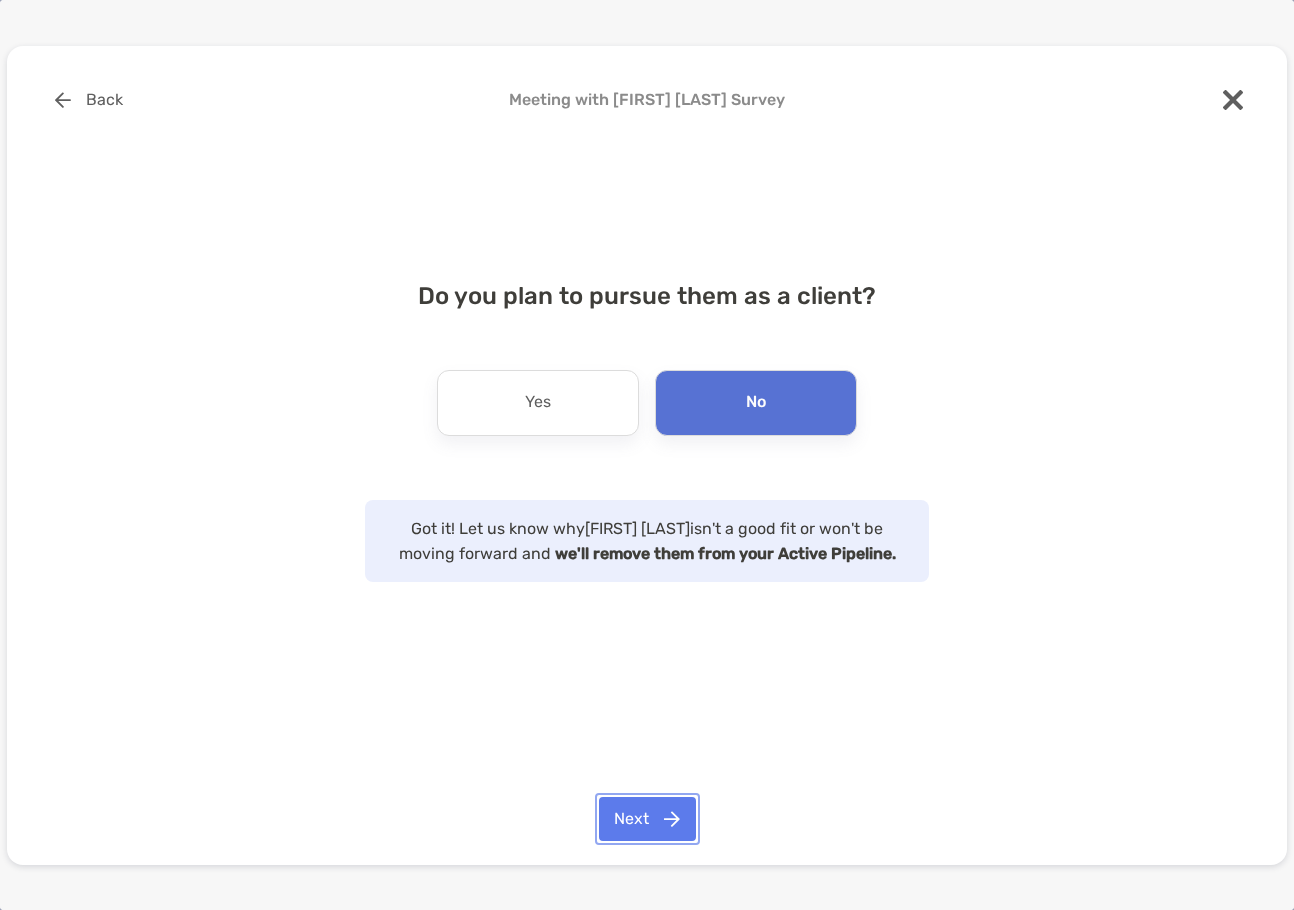 click on "Next" at bounding box center [647, 819] 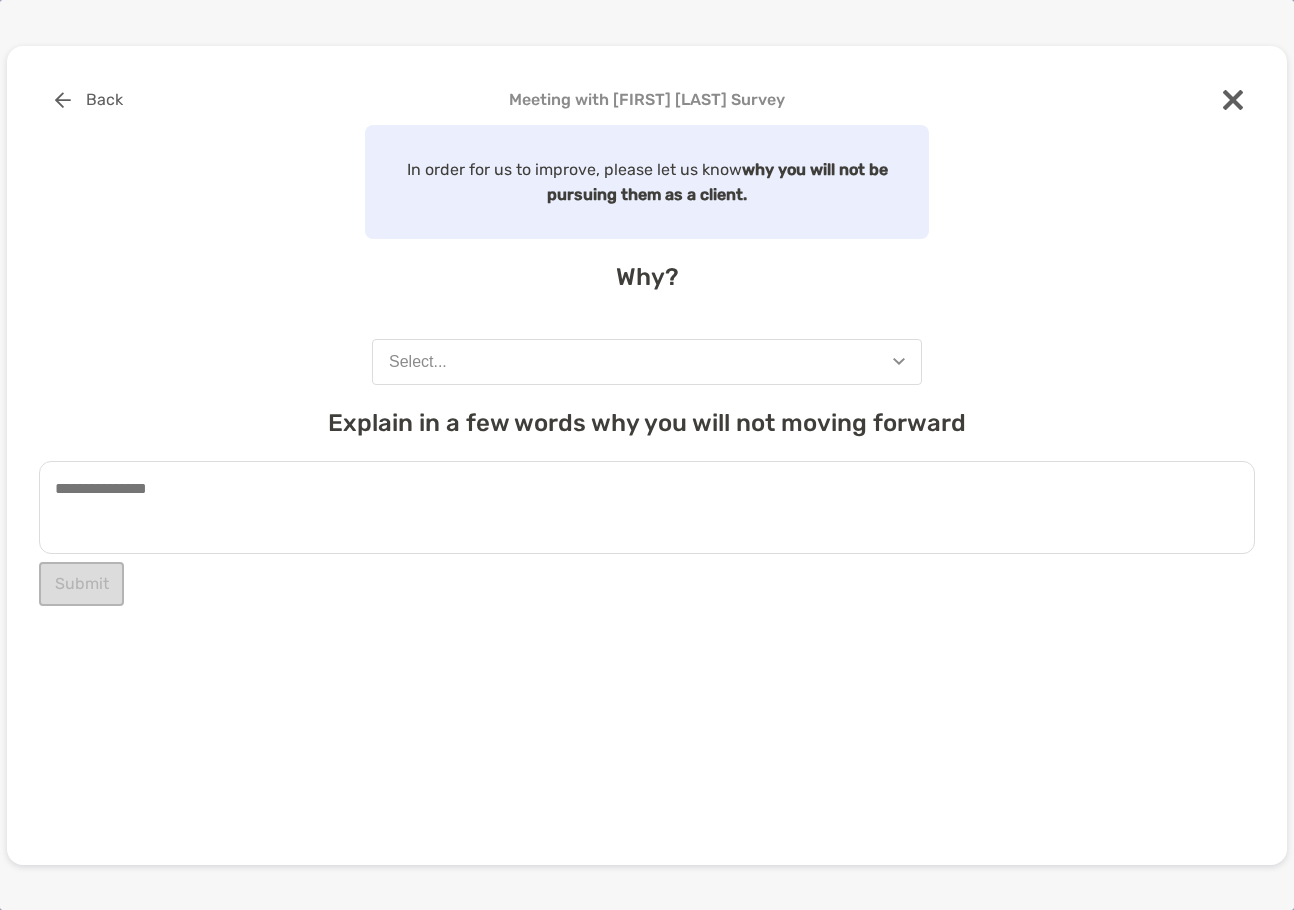 click on "Select..." at bounding box center (647, 362) 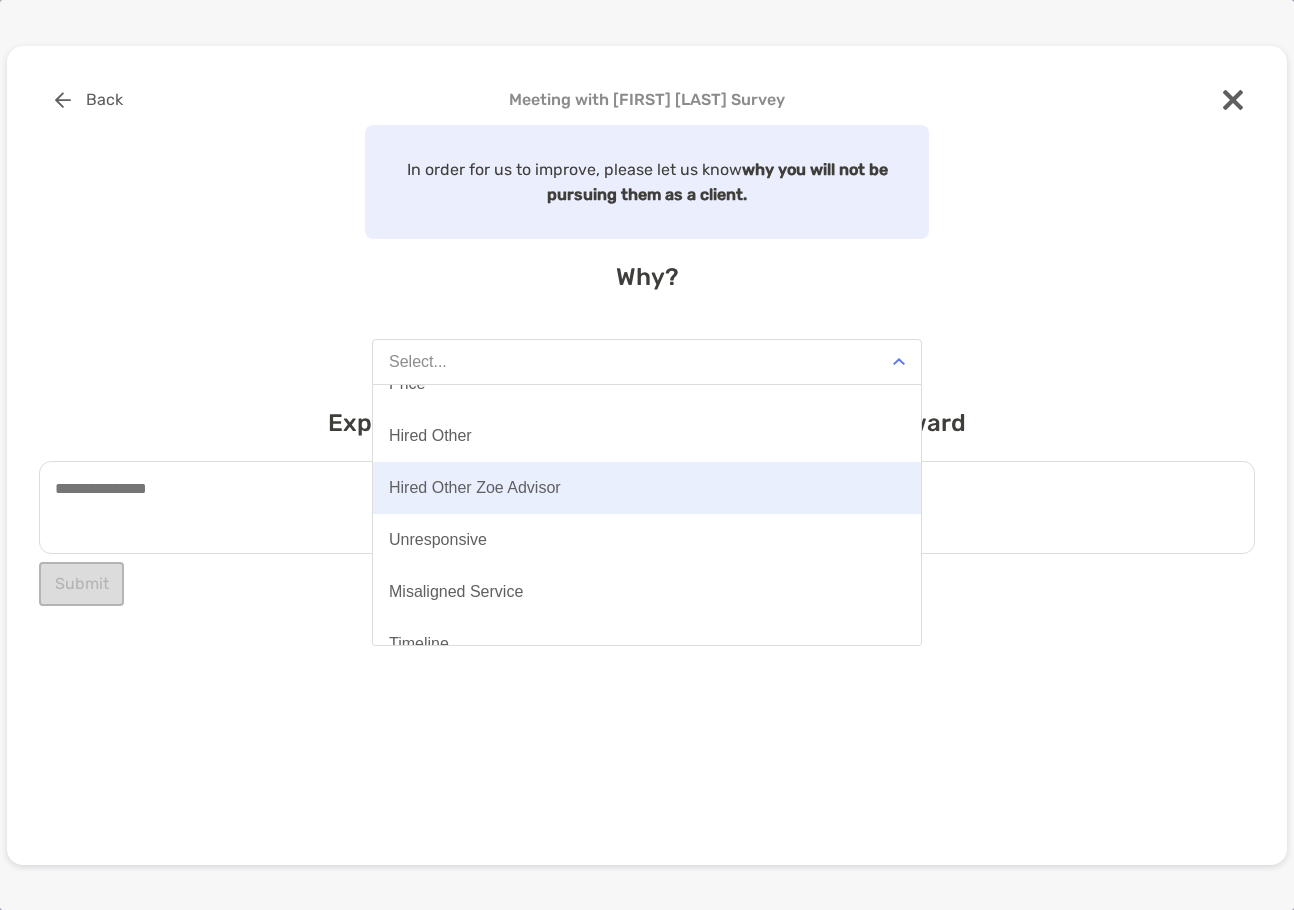 scroll, scrollTop: 156, scrollLeft: 0, axis: vertical 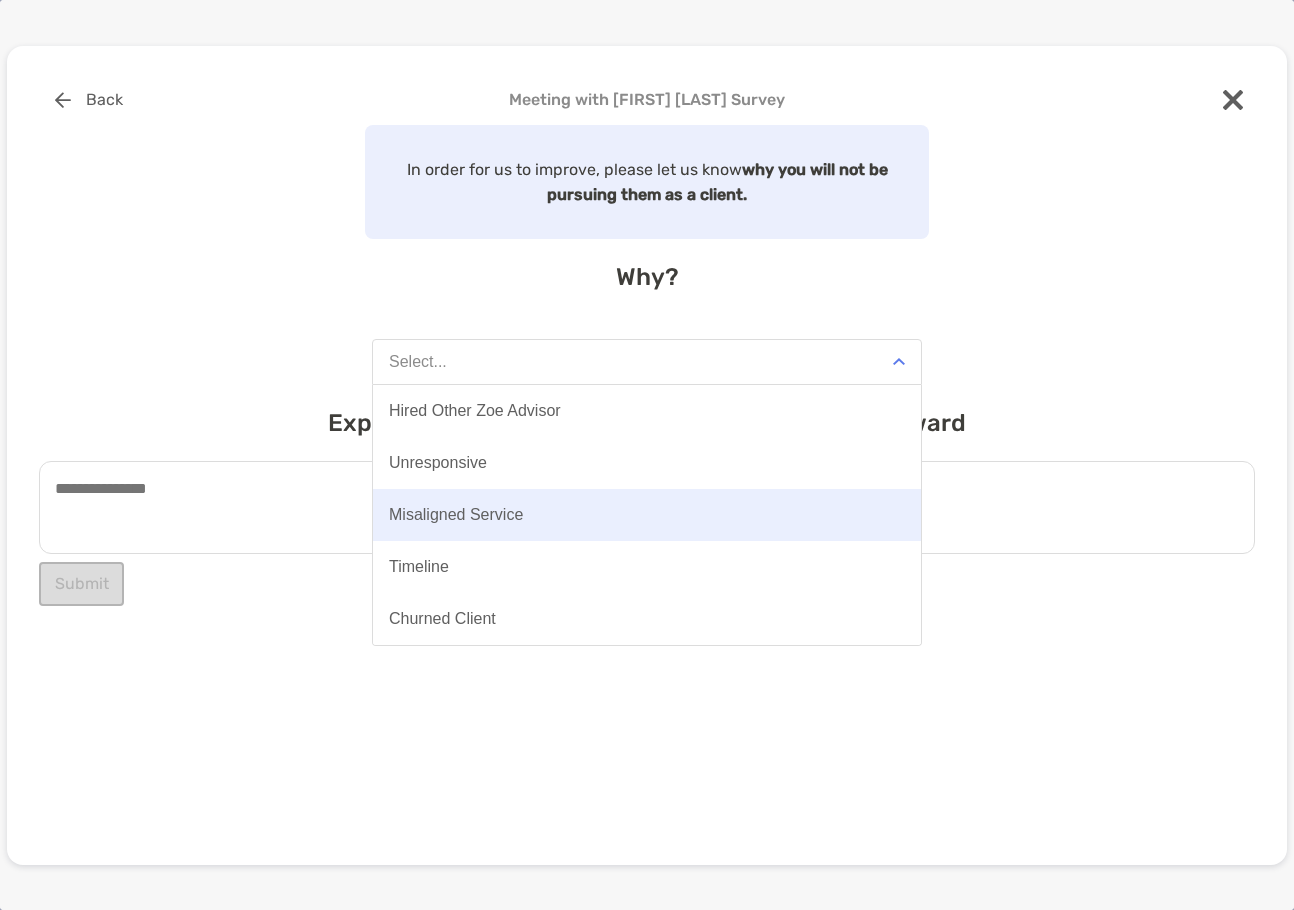 click on "Misaligned Service" at bounding box center (456, 515) 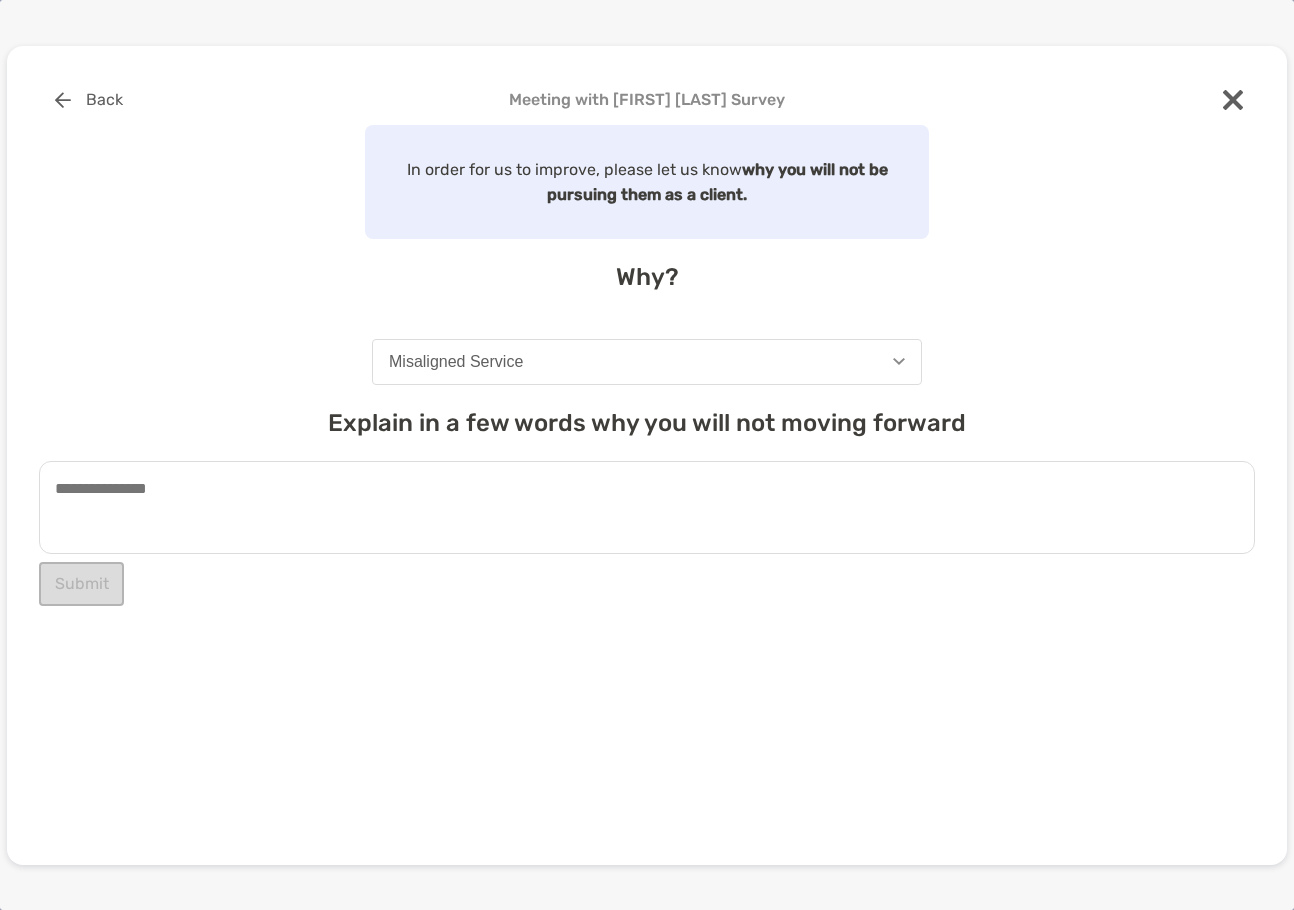 click at bounding box center [647, 507] 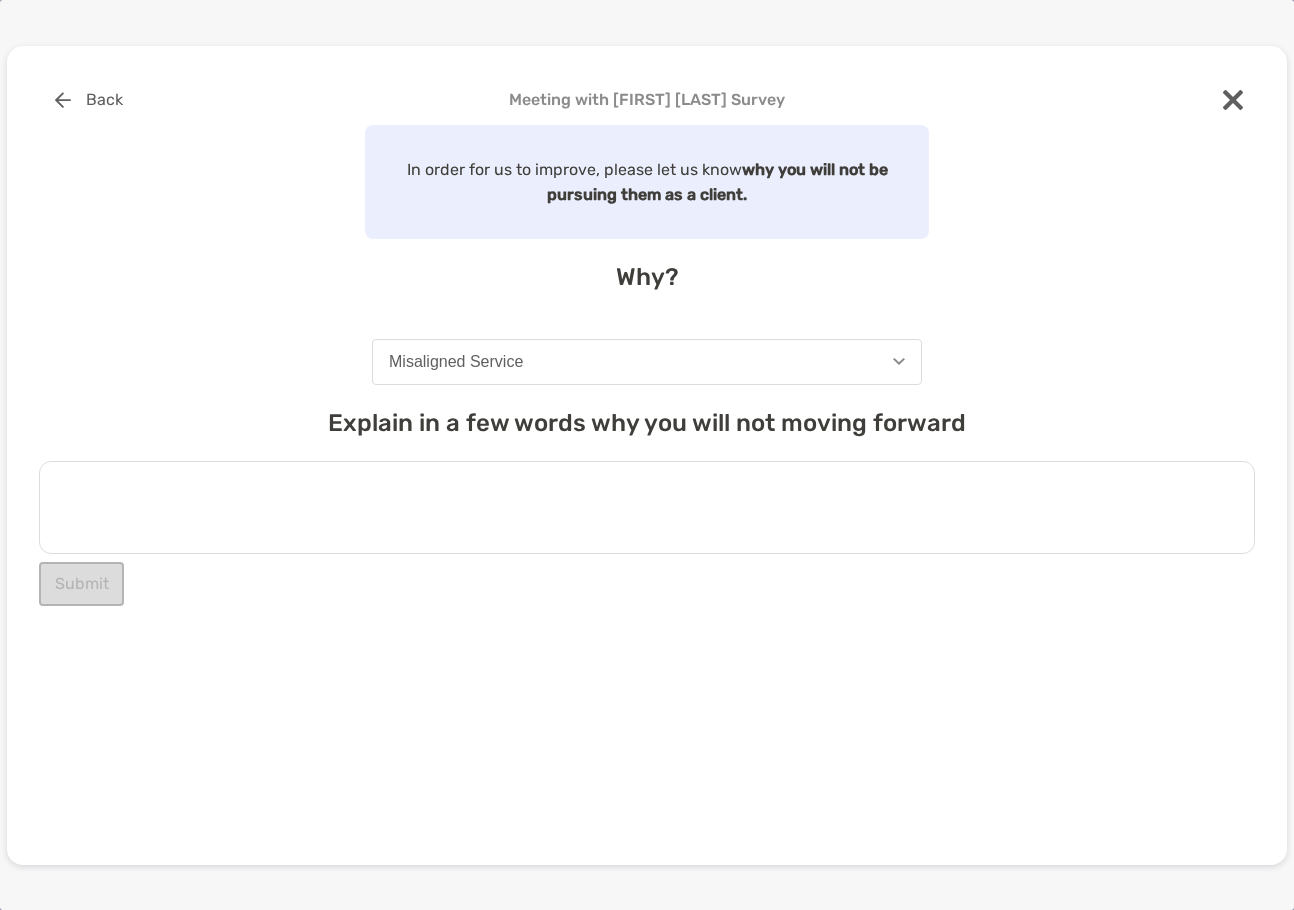 paste on "**********" 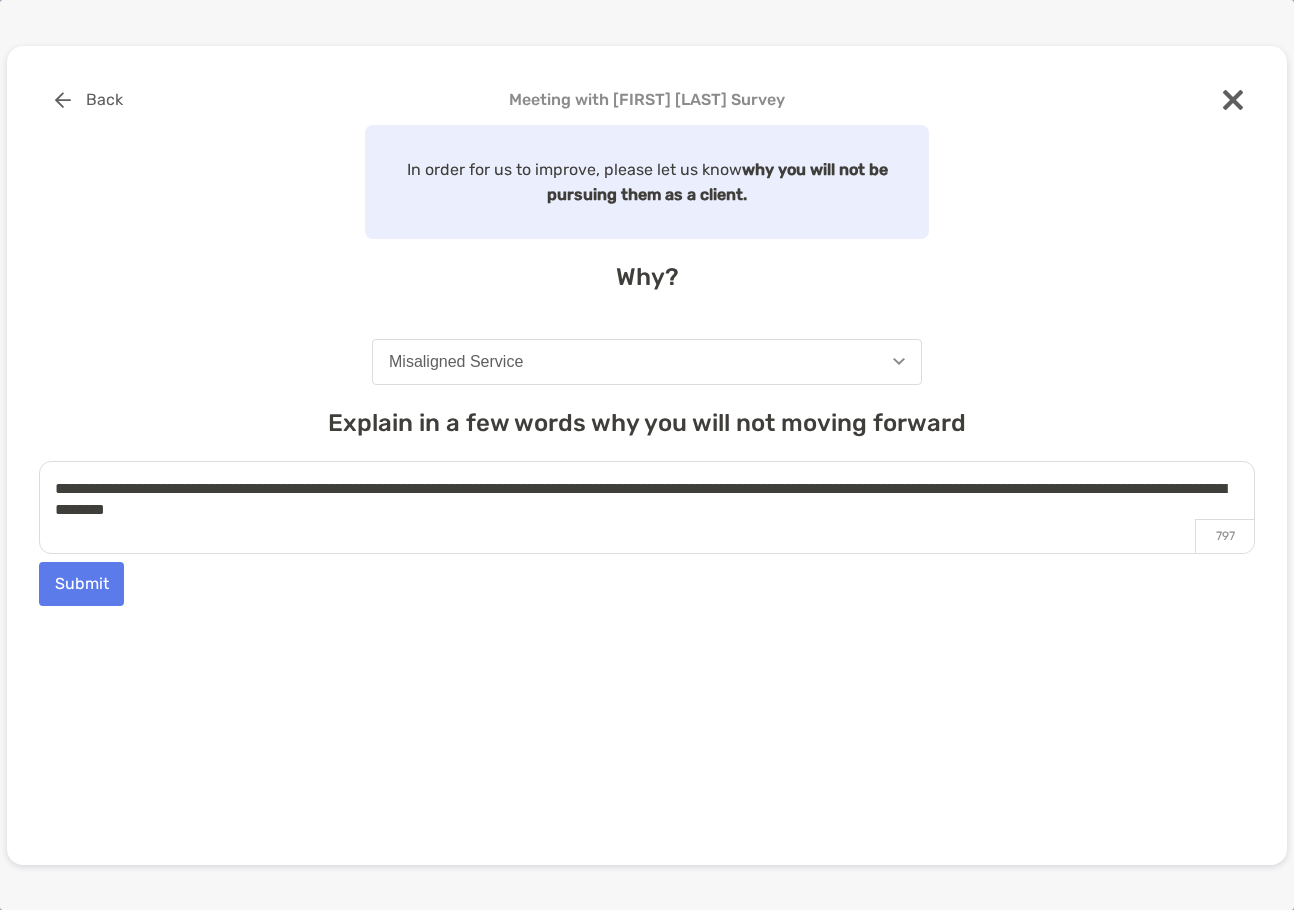 type on "**********" 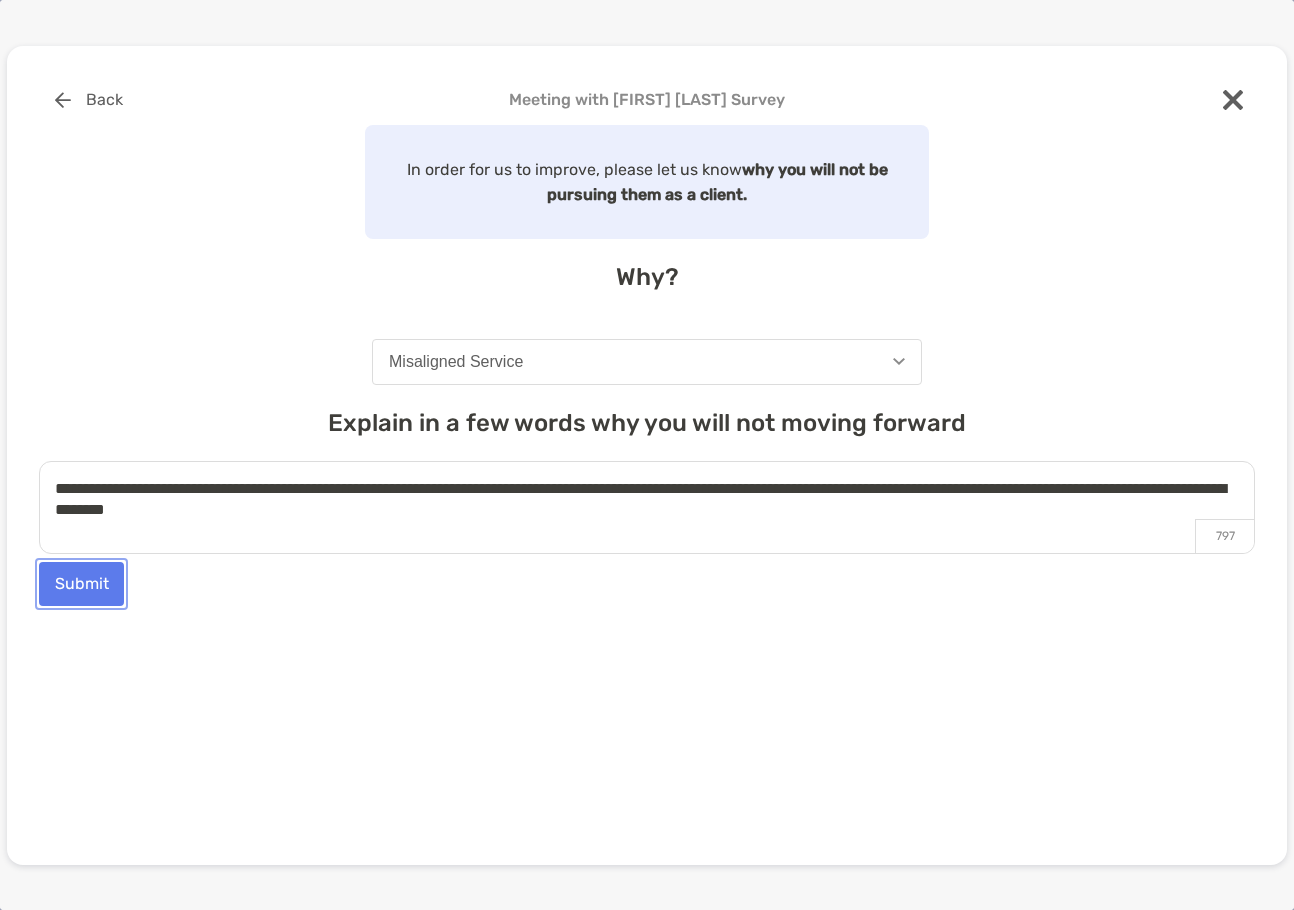 click on "Submit" at bounding box center (81, 584) 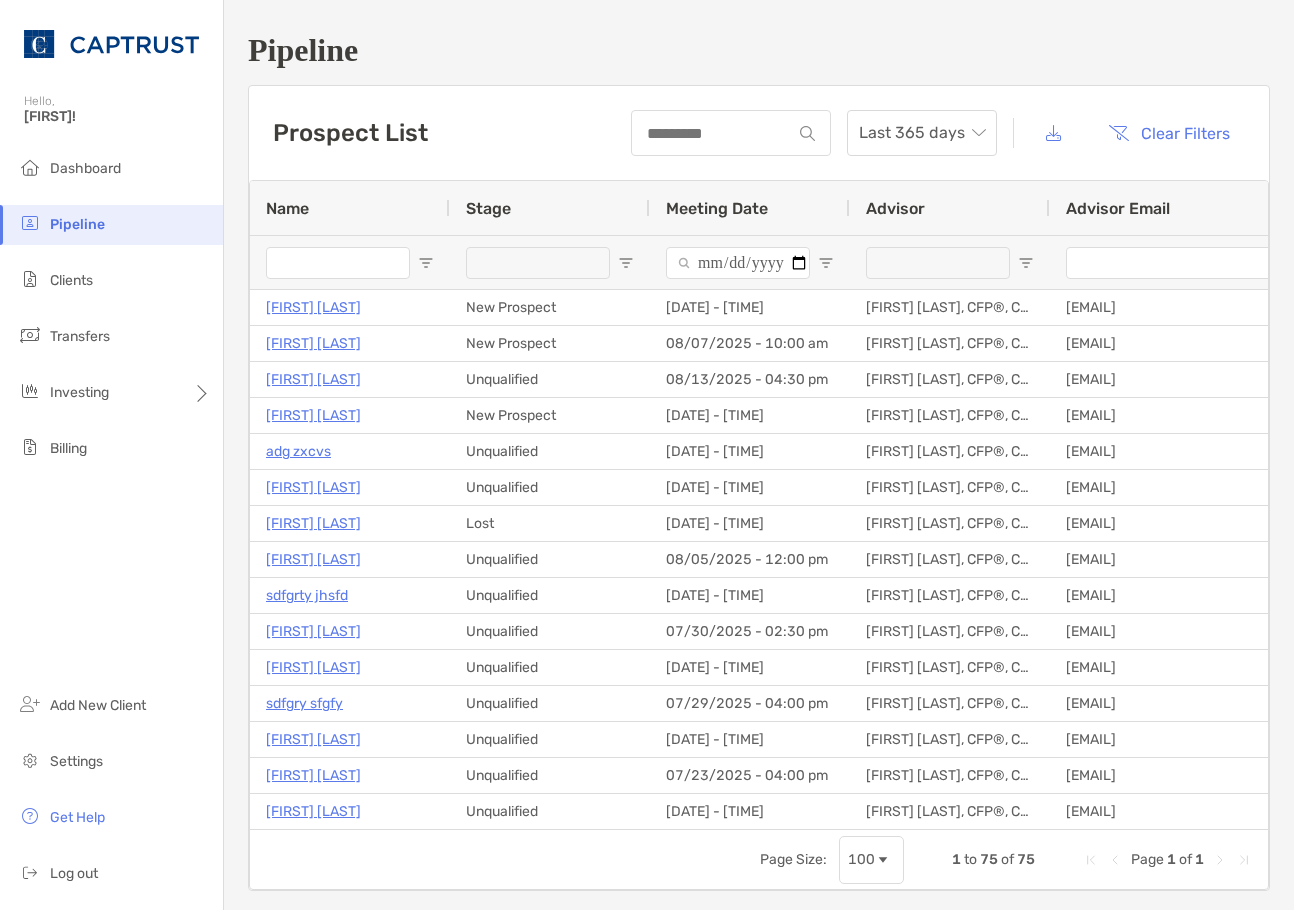 type on "**********" 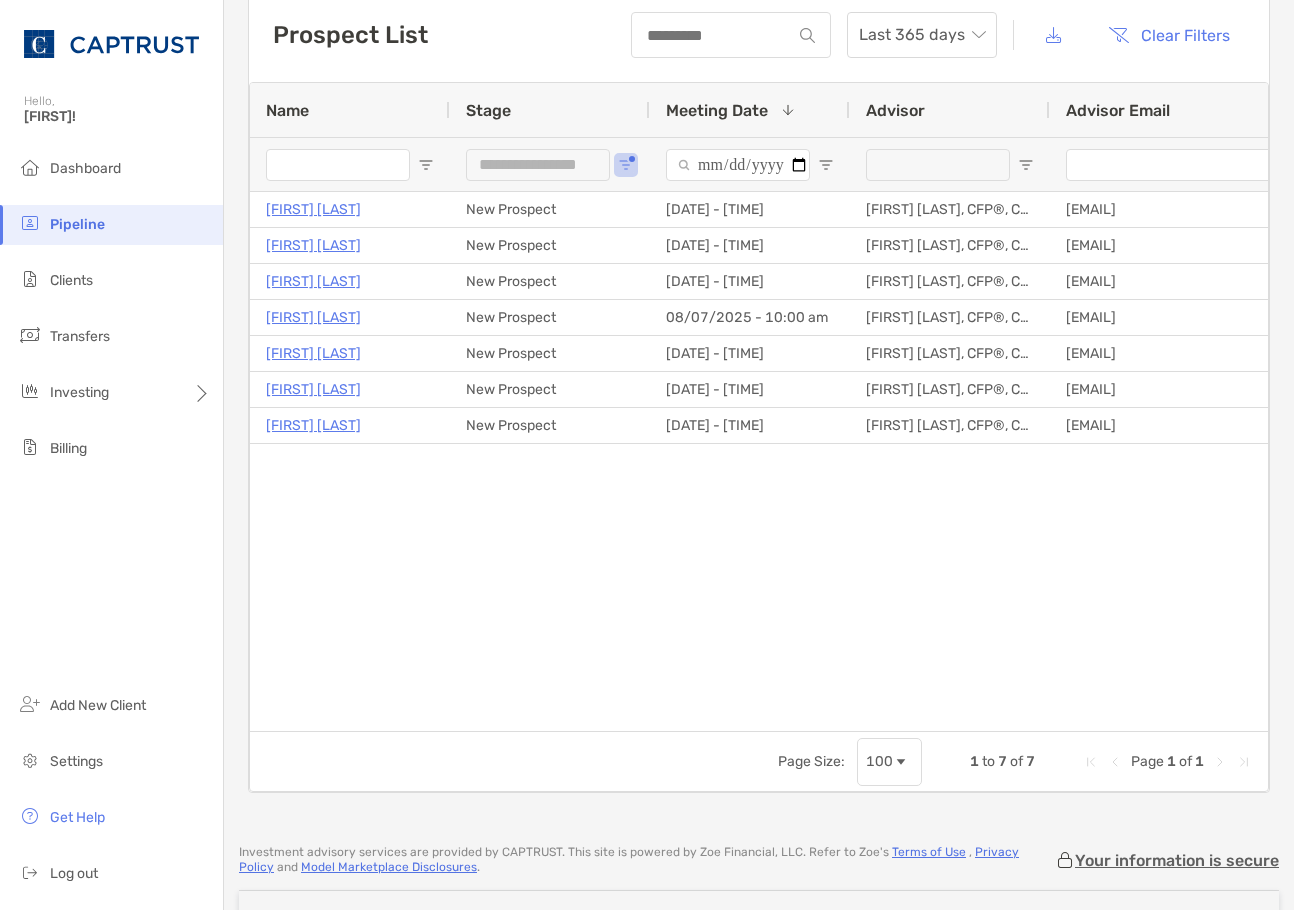 scroll, scrollTop: 278, scrollLeft: 0, axis: vertical 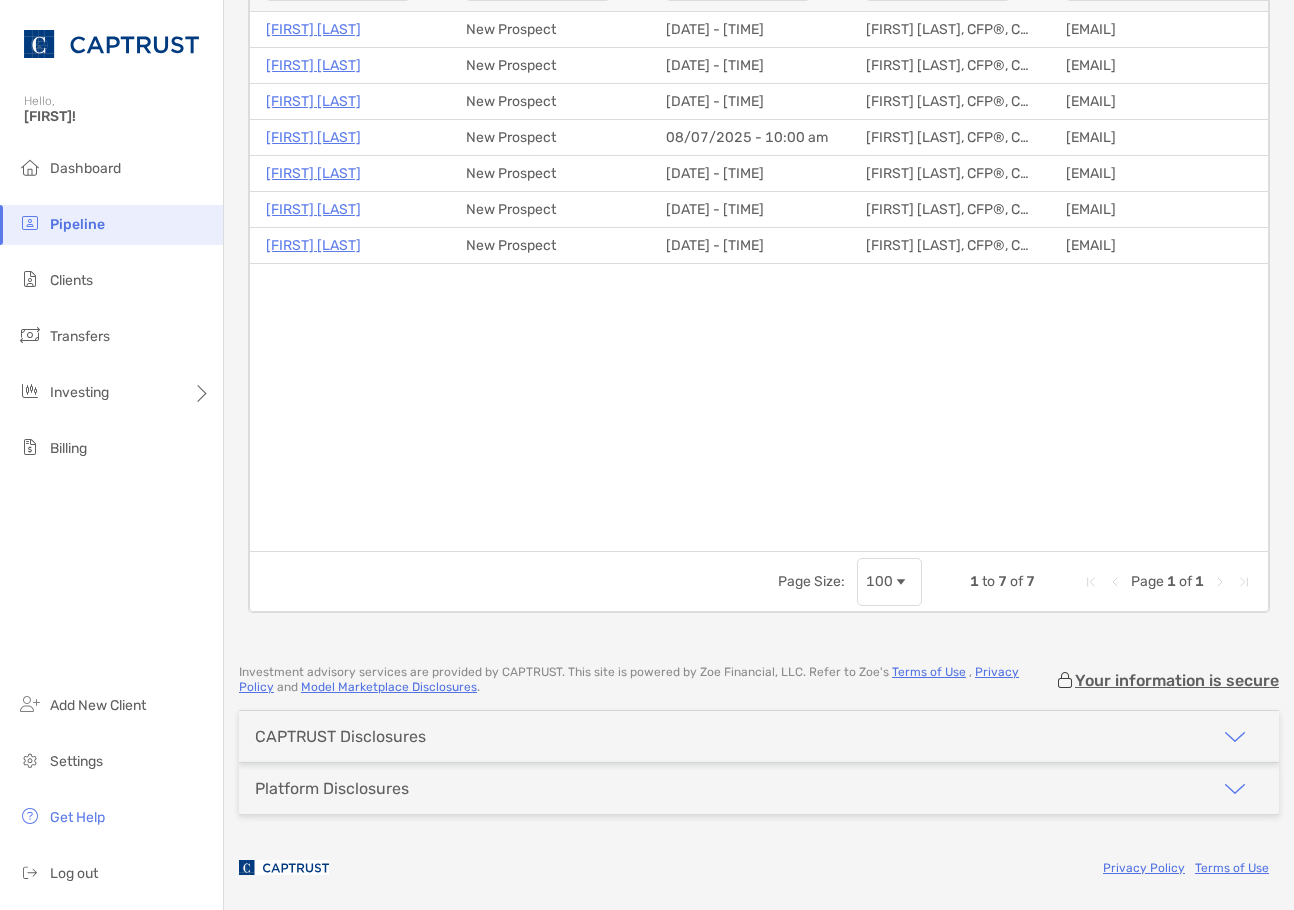 click on "Judith Green New Prospect 08/07/2025 - 12:30 pm Veronica Karas, CFP®, CDFA® veronica.karas@captrust.com Tracy Bastien New Prospect 08/07/2025 - 10:00 am Veronica Karas, CFP®, CDFA® veronica.karas@captrust.com Elnaz Zarrini New Prospect 08/11/2025 - 05:00 pm Veronica Karas, CFP®, CDFA® veronica.karas@captrust.com Robin Bromley New Prospect 08/14/2025 - 04:00 pm Veronica Karas, CFP®, CDFA® veronica.karas@captrust.com James Zambito New Prospect 07/15/2025 - 05:00 pm Veronica Karas, CFP®, CDFA® veronica.karas@captrust.com Doreen Stiskal New Prospect 10/21/2024 - 01:00 pm Veronica Karas, CFP®, CDFA® veronica.karas@captrust.com Matthis Paguandas New Prospect 09/27/2024 - 02:00 pm Veronica Karas, CFP®, CDFA® veronica.karas@captrust.com" at bounding box center (759, 274) 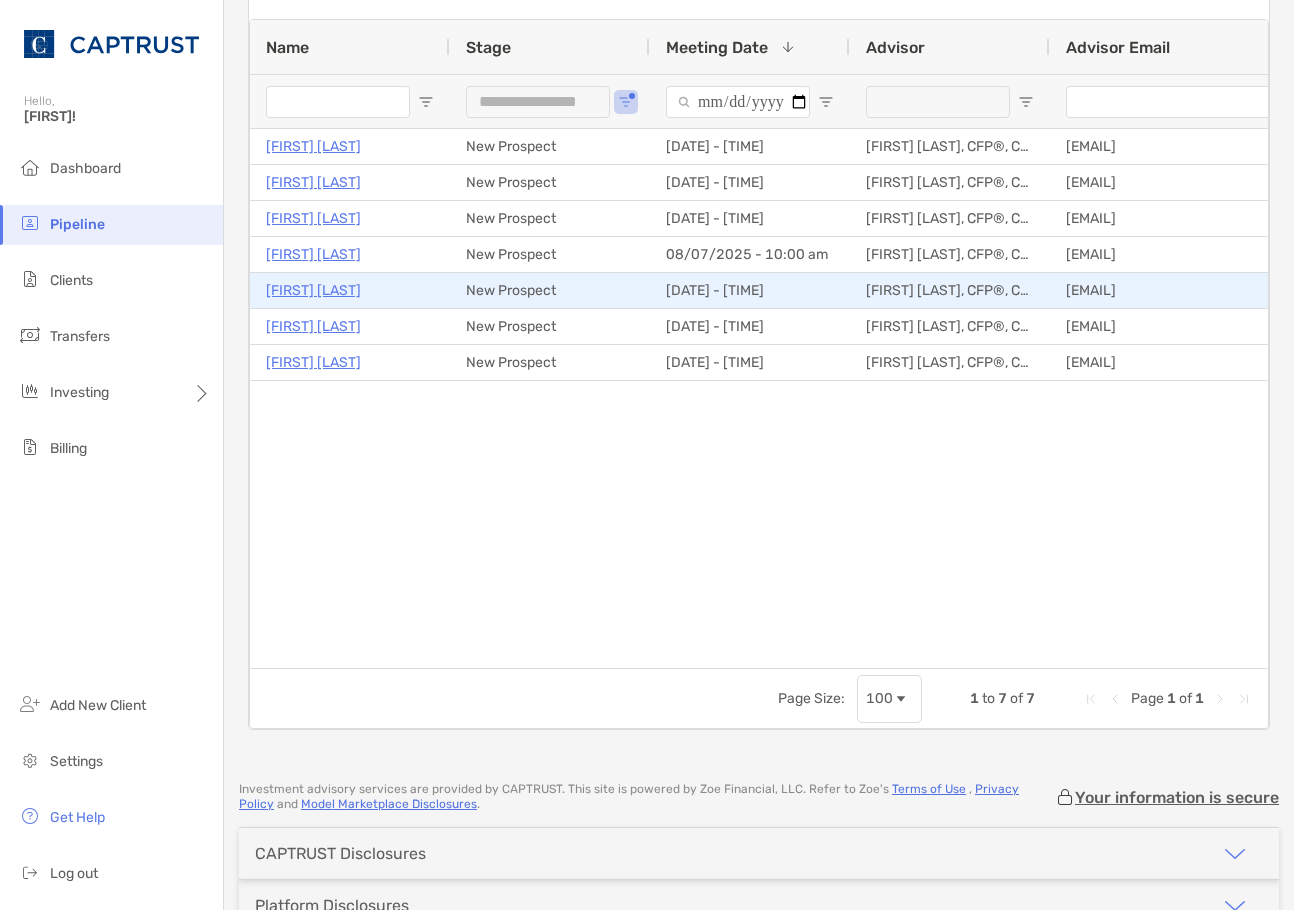 scroll, scrollTop: 0, scrollLeft: 0, axis: both 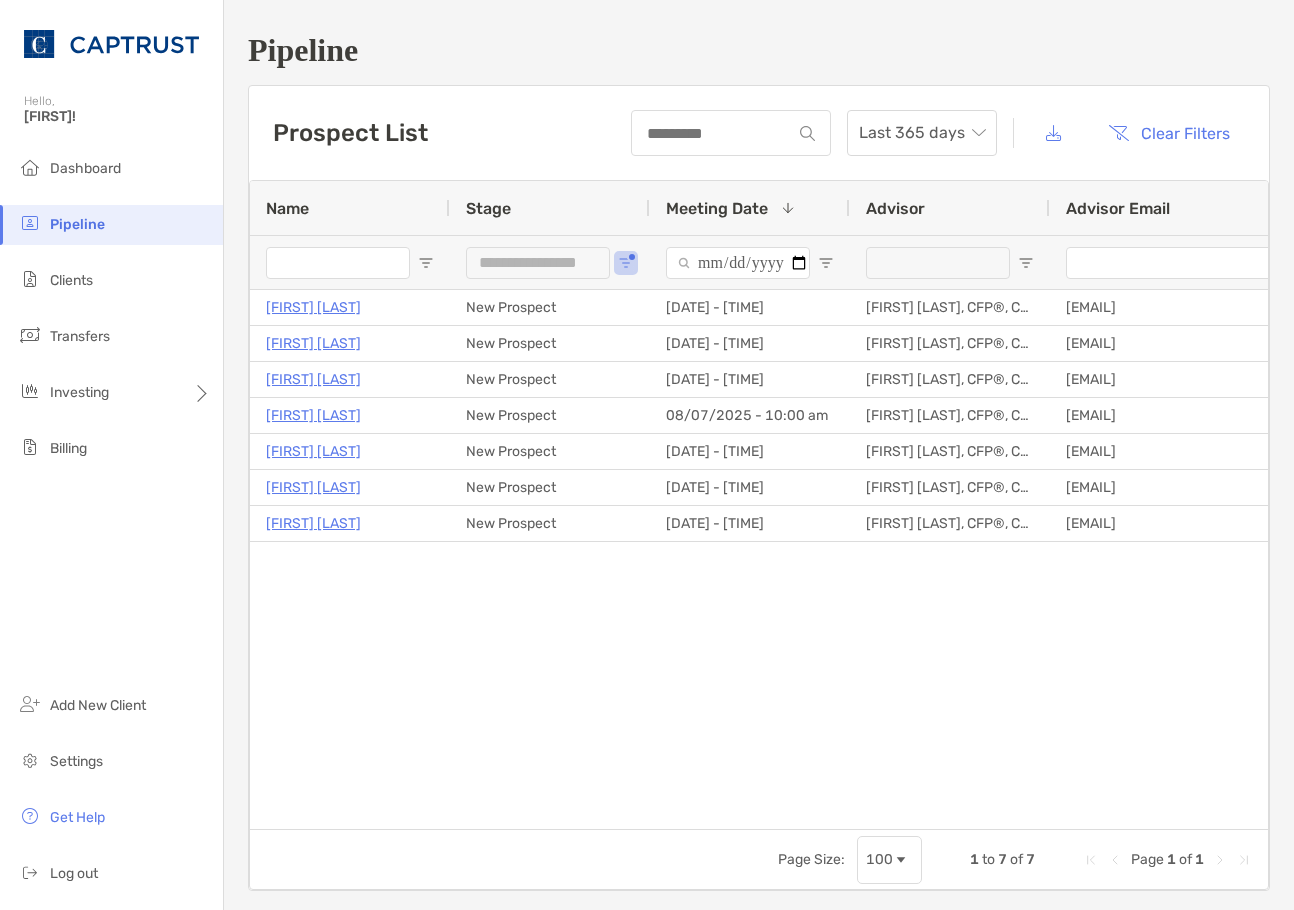 click on "Judith Green New Prospect 08/07/2025 - 12:30 pm Veronica Karas, CFP®, CDFA® veronica.karas@captrust.com Tracy Bastien New Prospect 08/07/2025 - 10:00 am Veronica Karas, CFP®, CDFA® veronica.karas@captrust.com Elnaz Zarrini New Prospect 08/11/2025 - 05:00 pm Veronica Karas, CFP®, CDFA® veronica.karas@captrust.com Robin Bromley New Prospect 08/14/2025 - 04:00 pm Veronica Karas, CFP®, CDFA® veronica.karas@captrust.com James Zambito New Prospect 07/15/2025 - 05:00 pm Veronica Karas, CFP®, CDFA® veronica.karas@captrust.com Doreen Stiskal New Prospect 10/21/2024 - 01:00 pm Veronica Karas, CFP®, CDFA® veronica.karas@captrust.com Matthis Paguandas New Prospect 09/27/2024 - 02:00 pm Veronica Karas, CFP®, CDFA® veronica.karas@captrust.com" at bounding box center [759, 552] 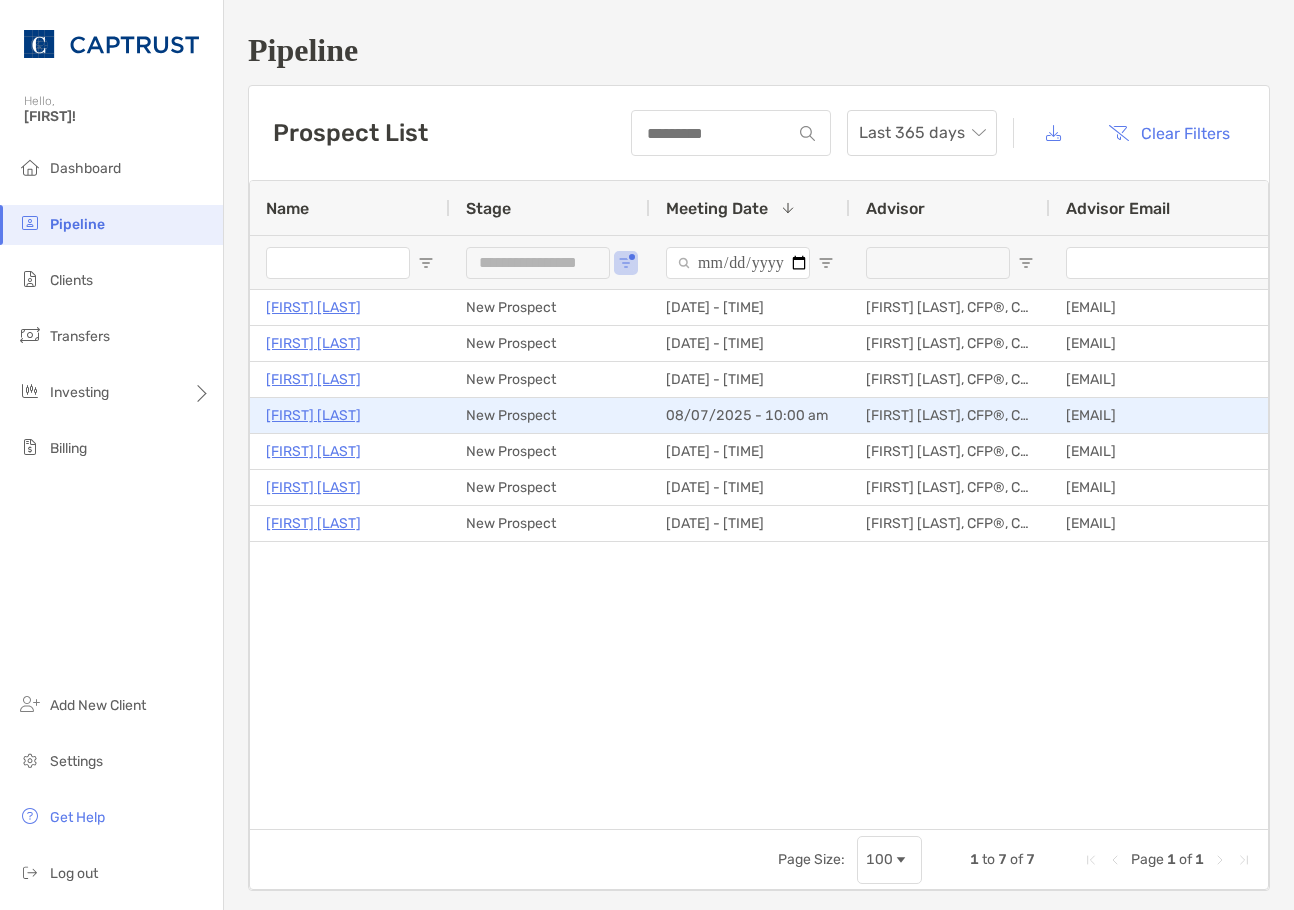 click on "Tracy Bastien" at bounding box center [313, 415] 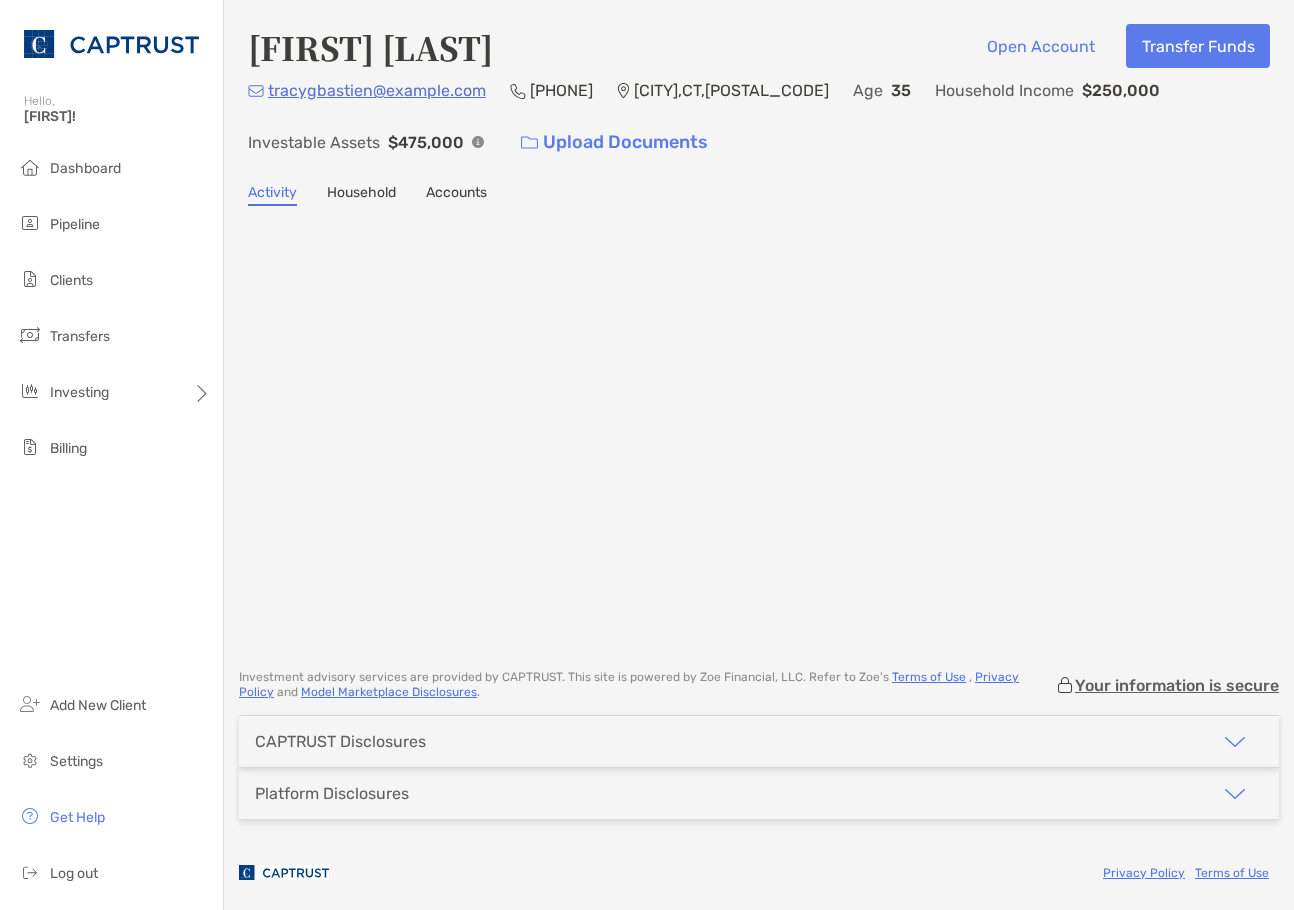 scroll, scrollTop: 0, scrollLeft: 0, axis: both 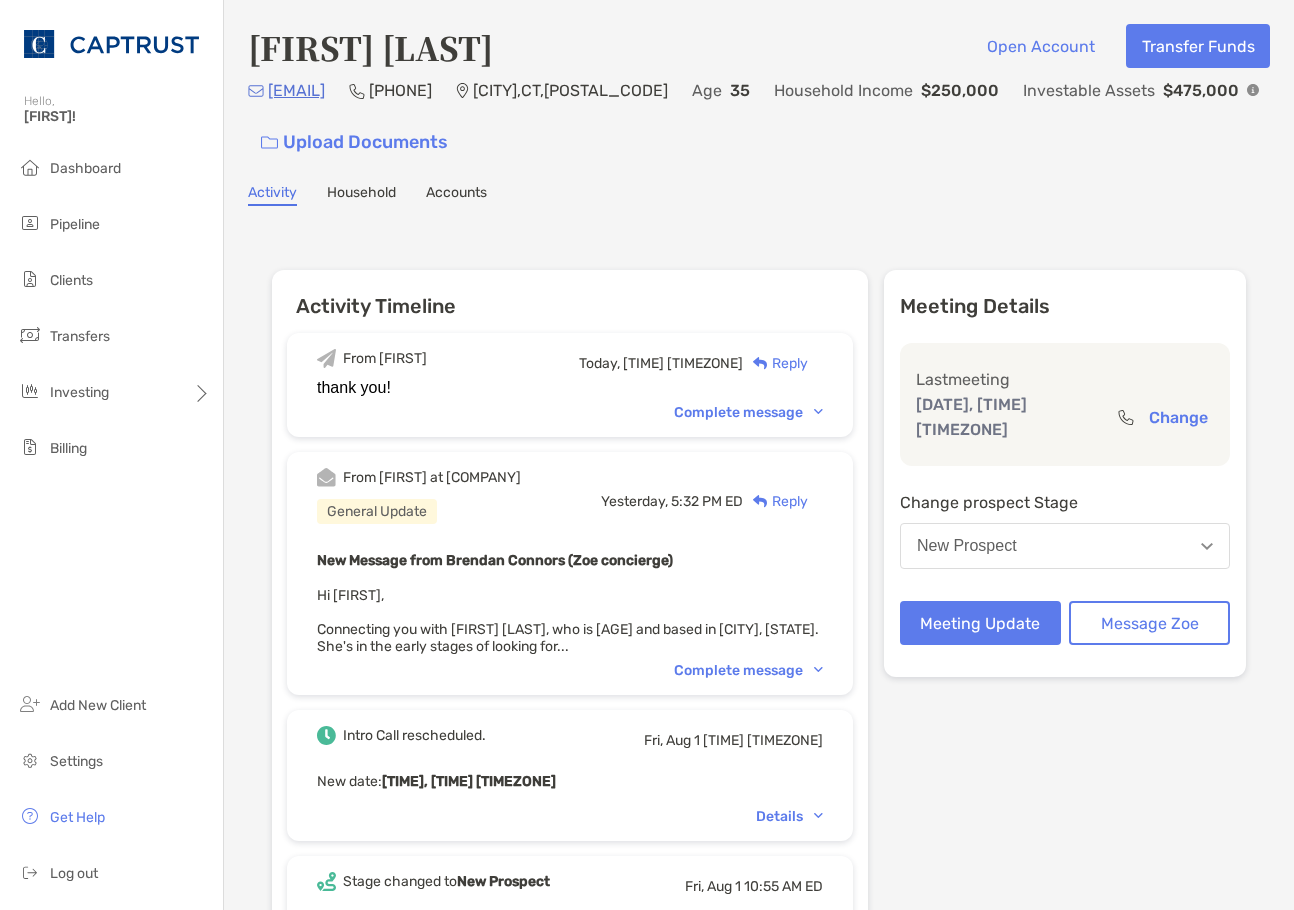 click on "Complete message" at bounding box center (748, 670) 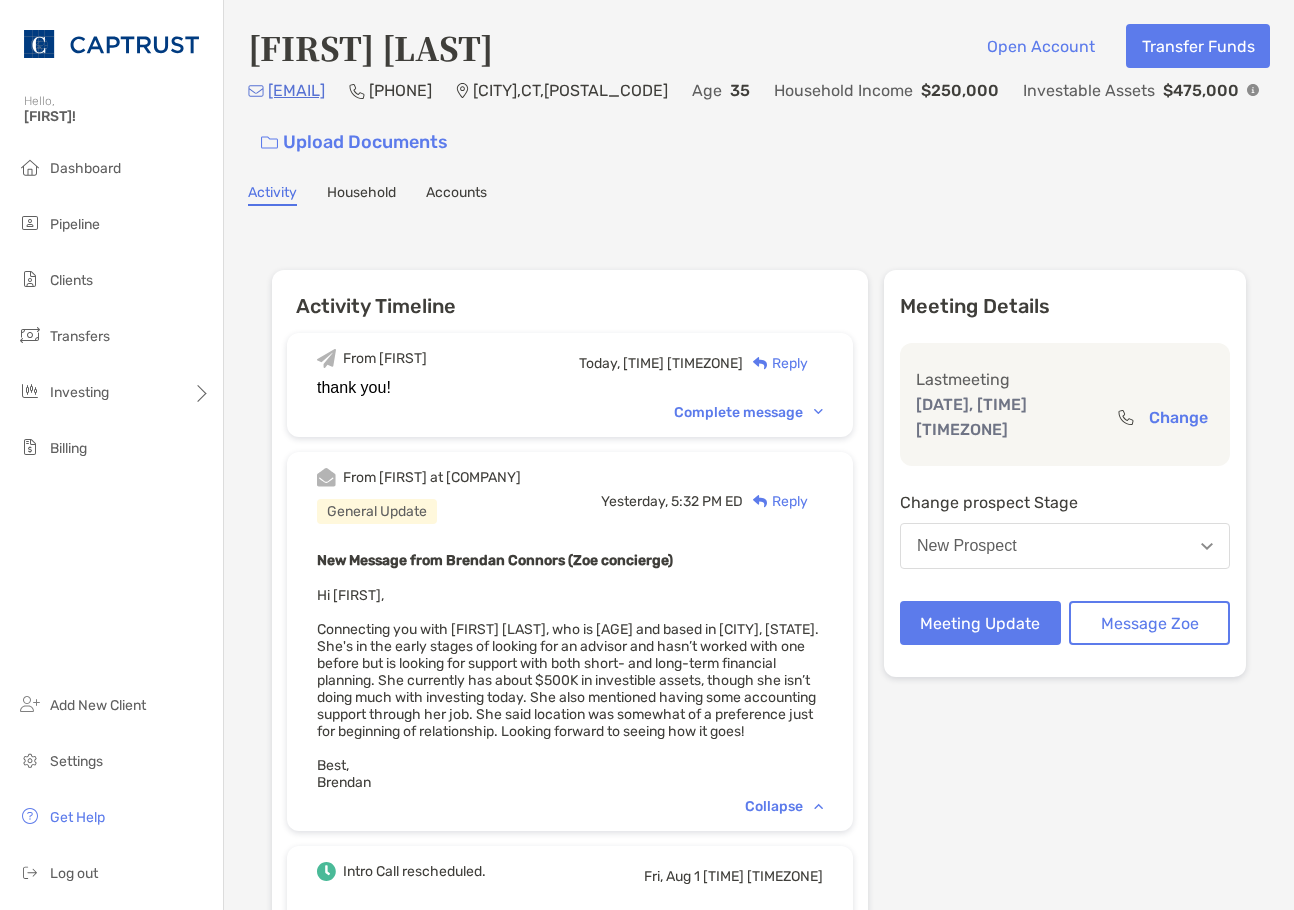 click on "From [FIRST] [TIME], [TIME] [TIMEZONE] Reply
thank you!
Complete message" at bounding box center [570, 385] 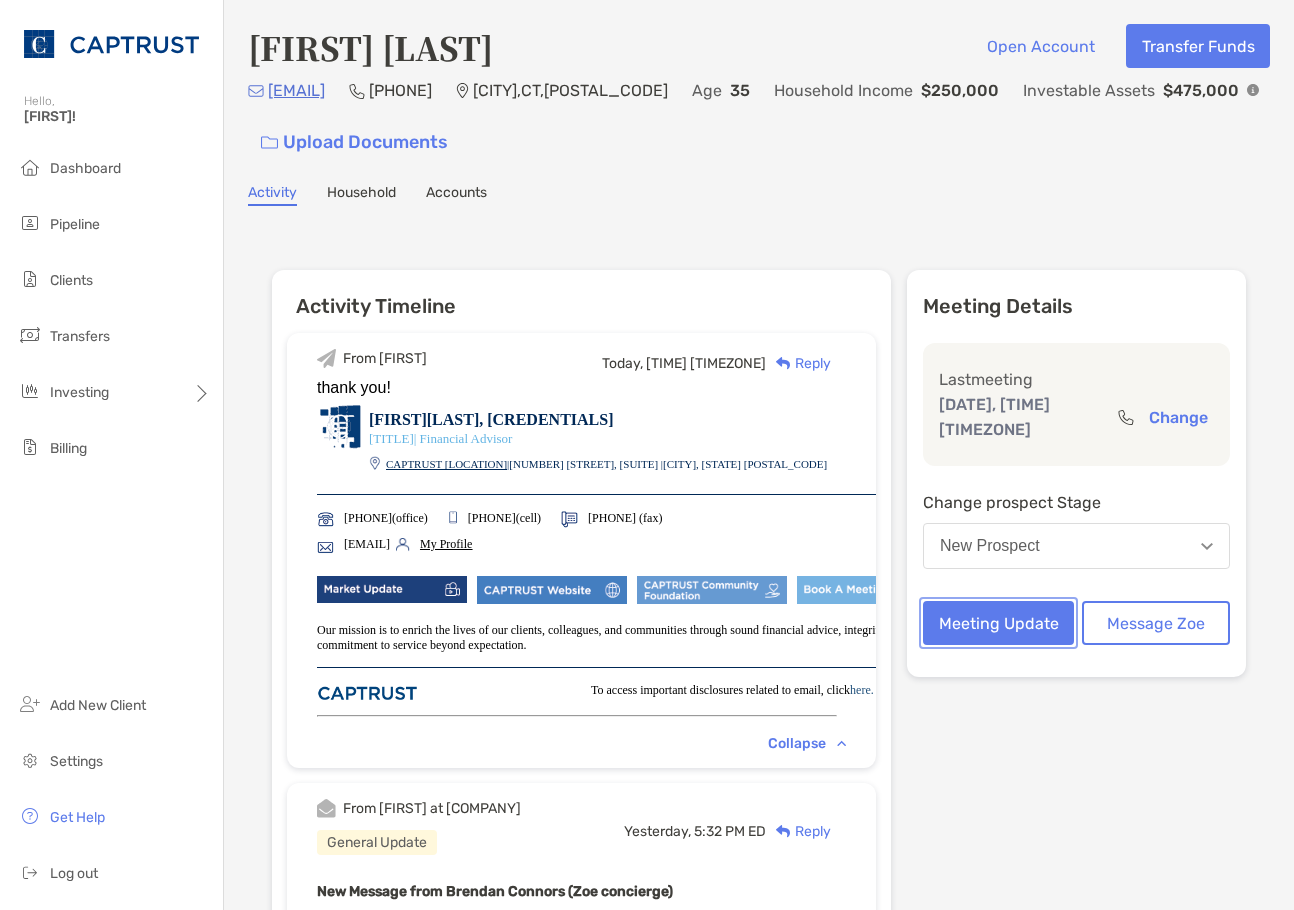 click on "Meeting Update" at bounding box center [998, 623] 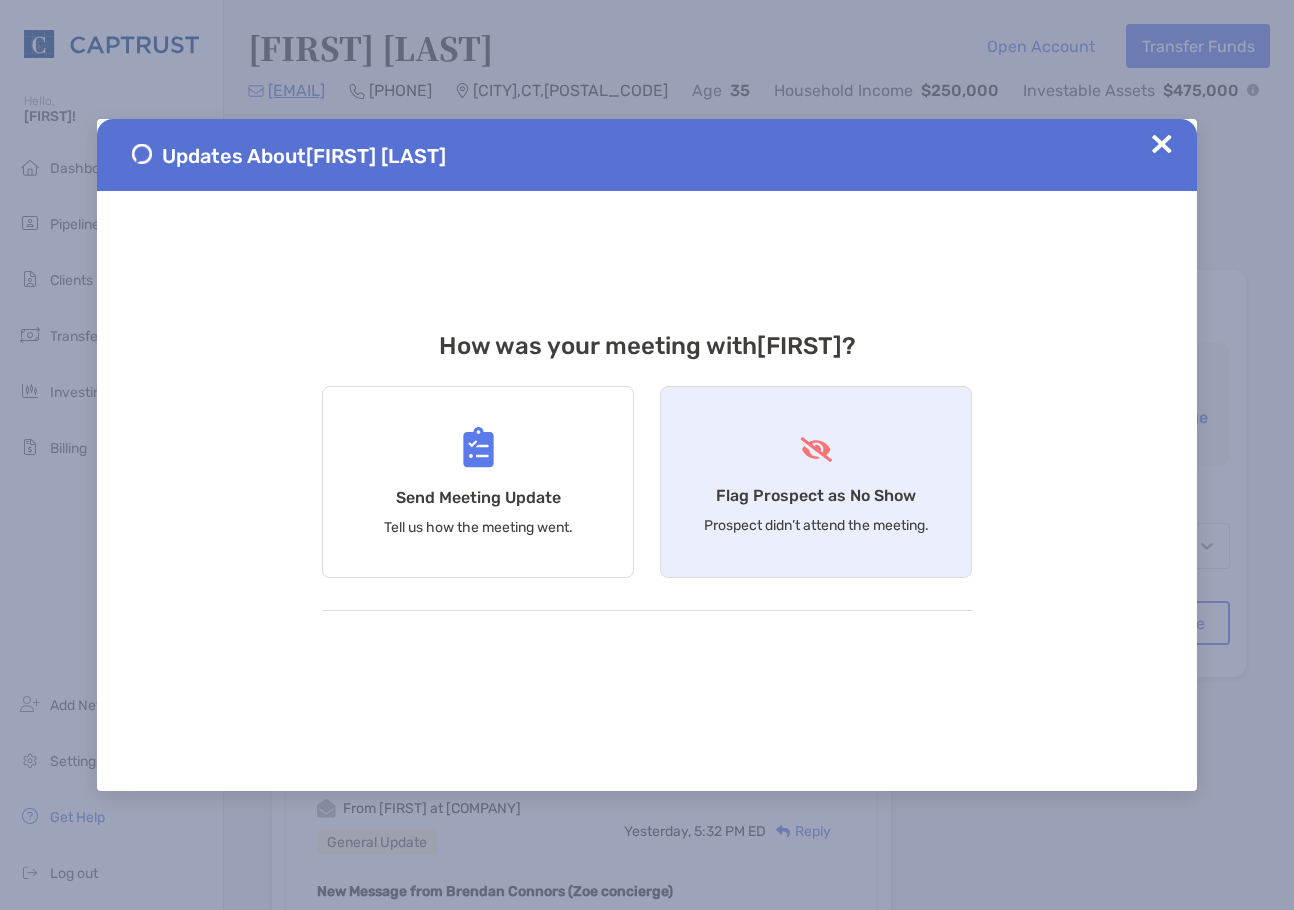 click on "Flag Prospect as No Show Prospect didn’t attend the meeting." at bounding box center [816, 482] 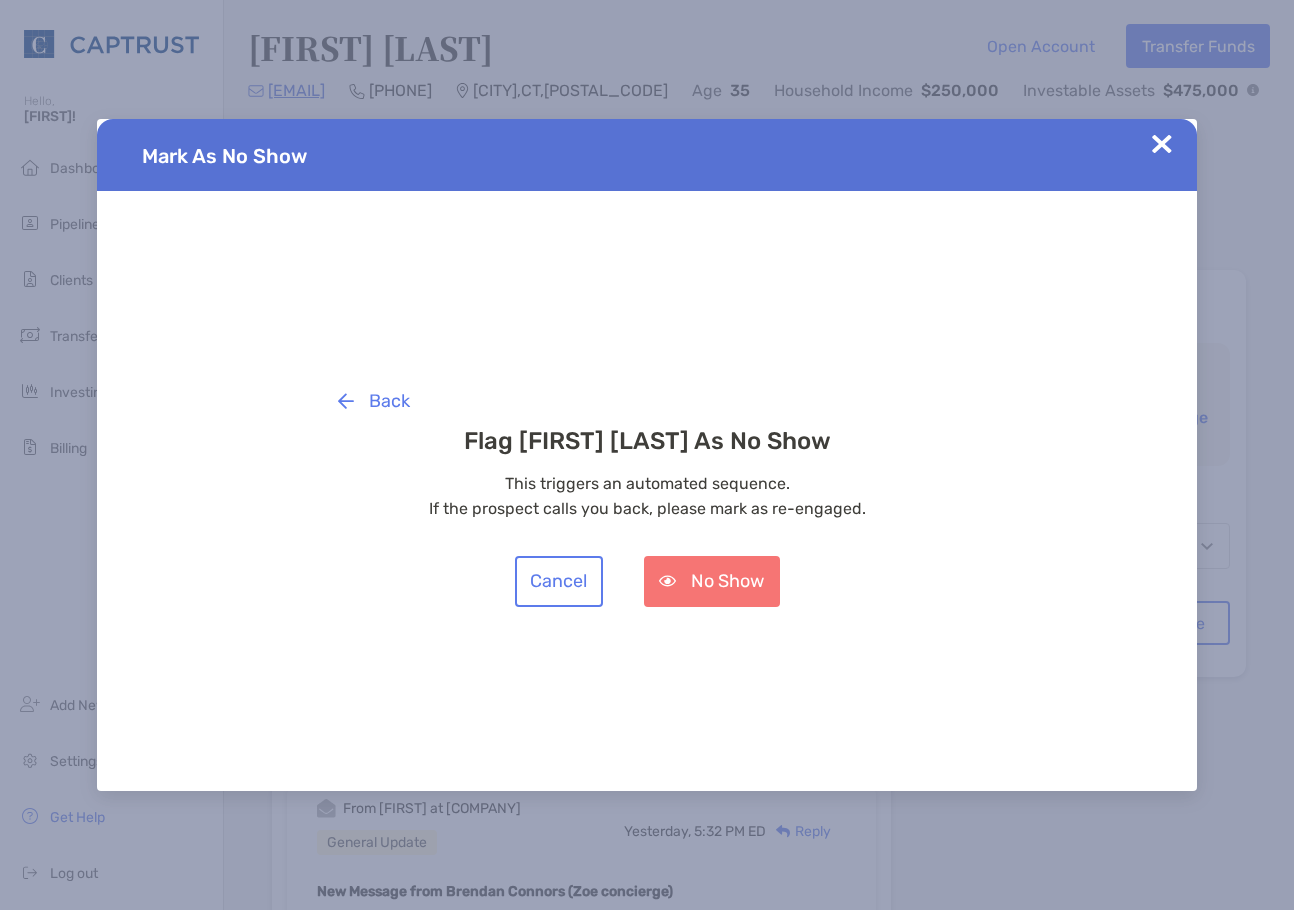 click on "Mark As No Show" at bounding box center [647, 155] 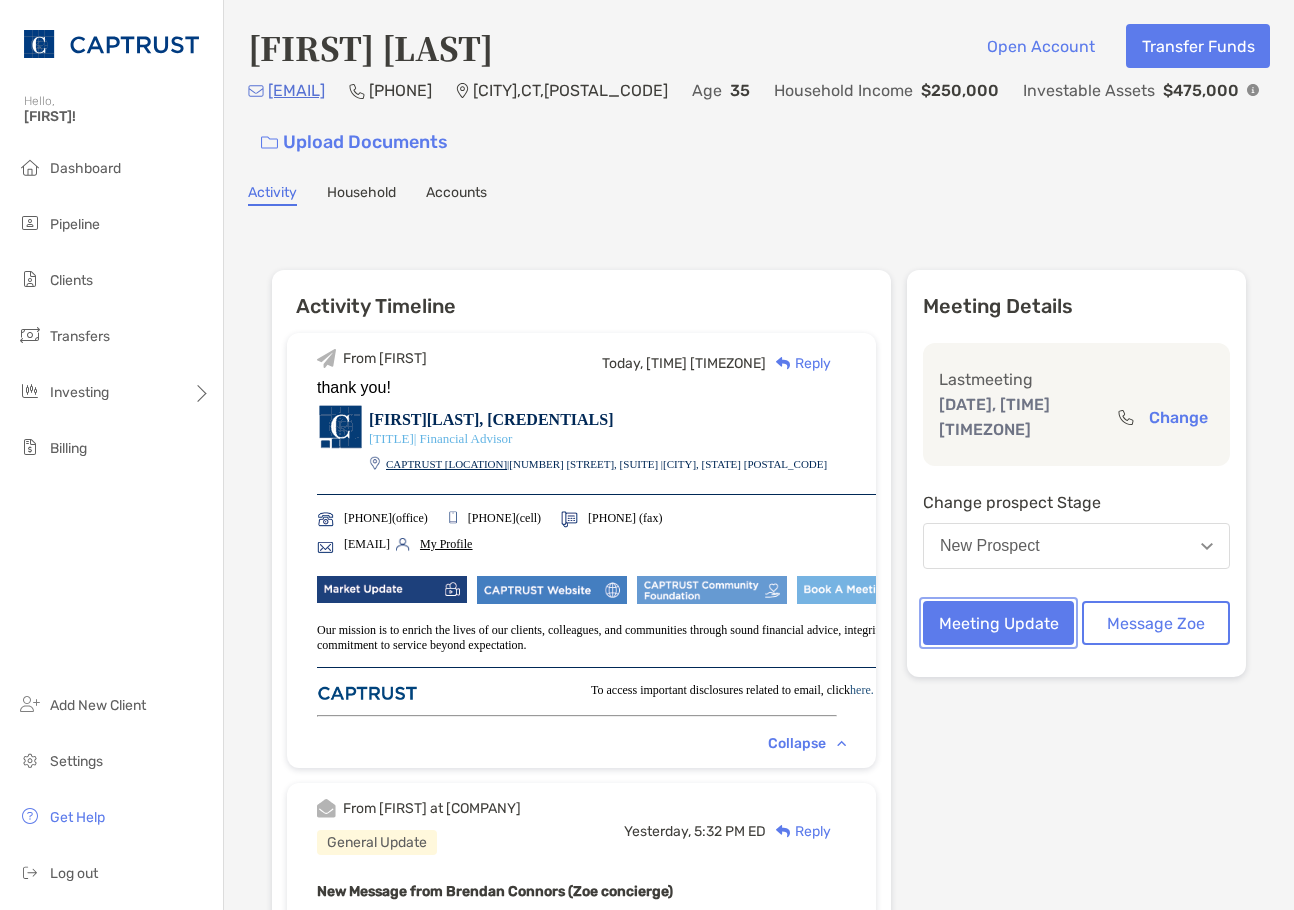 click on "Meeting Update" at bounding box center [998, 623] 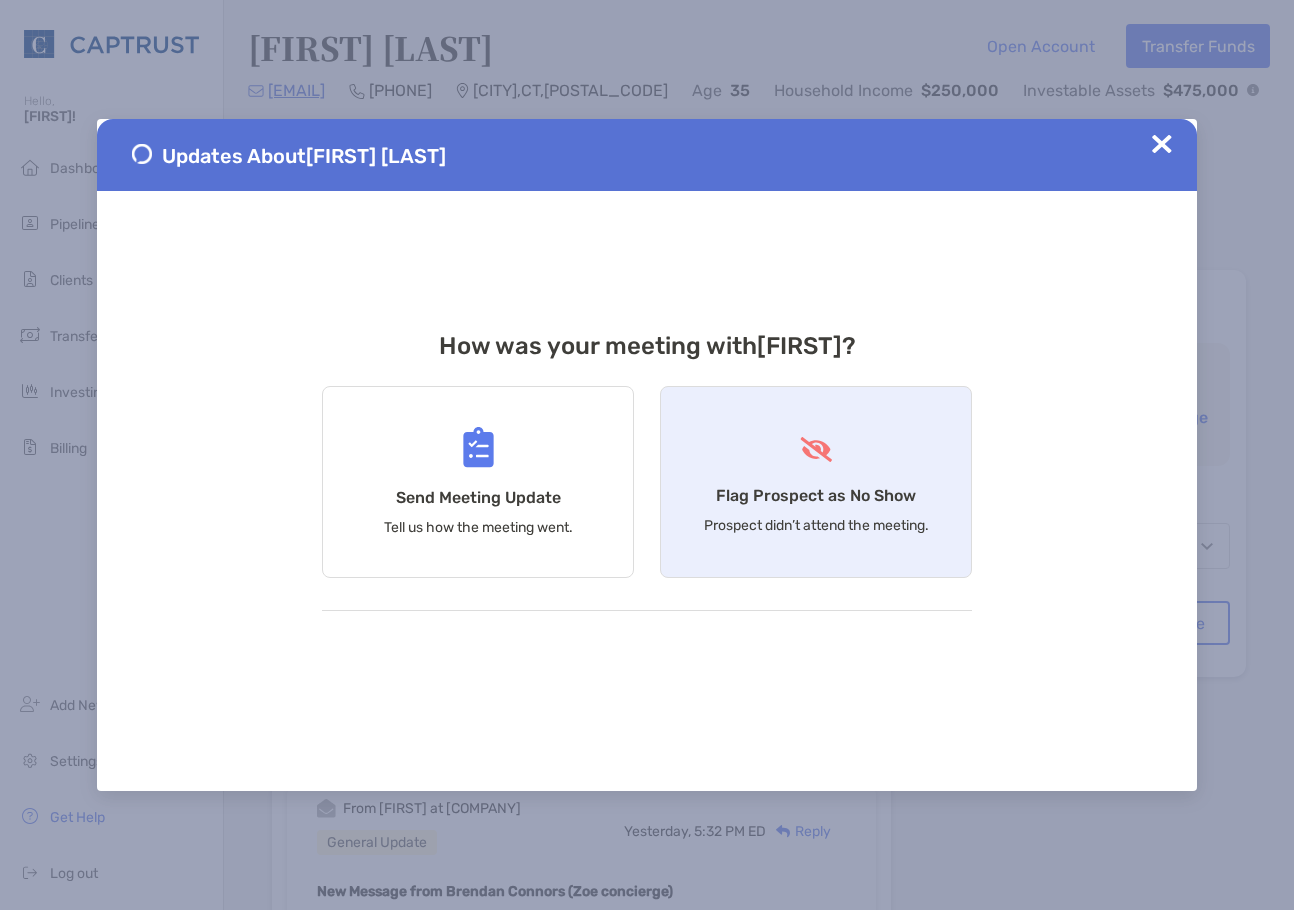 click on "Flag Prospect as No Show Prospect didn’t attend the meeting." at bounding box center (816, 482) 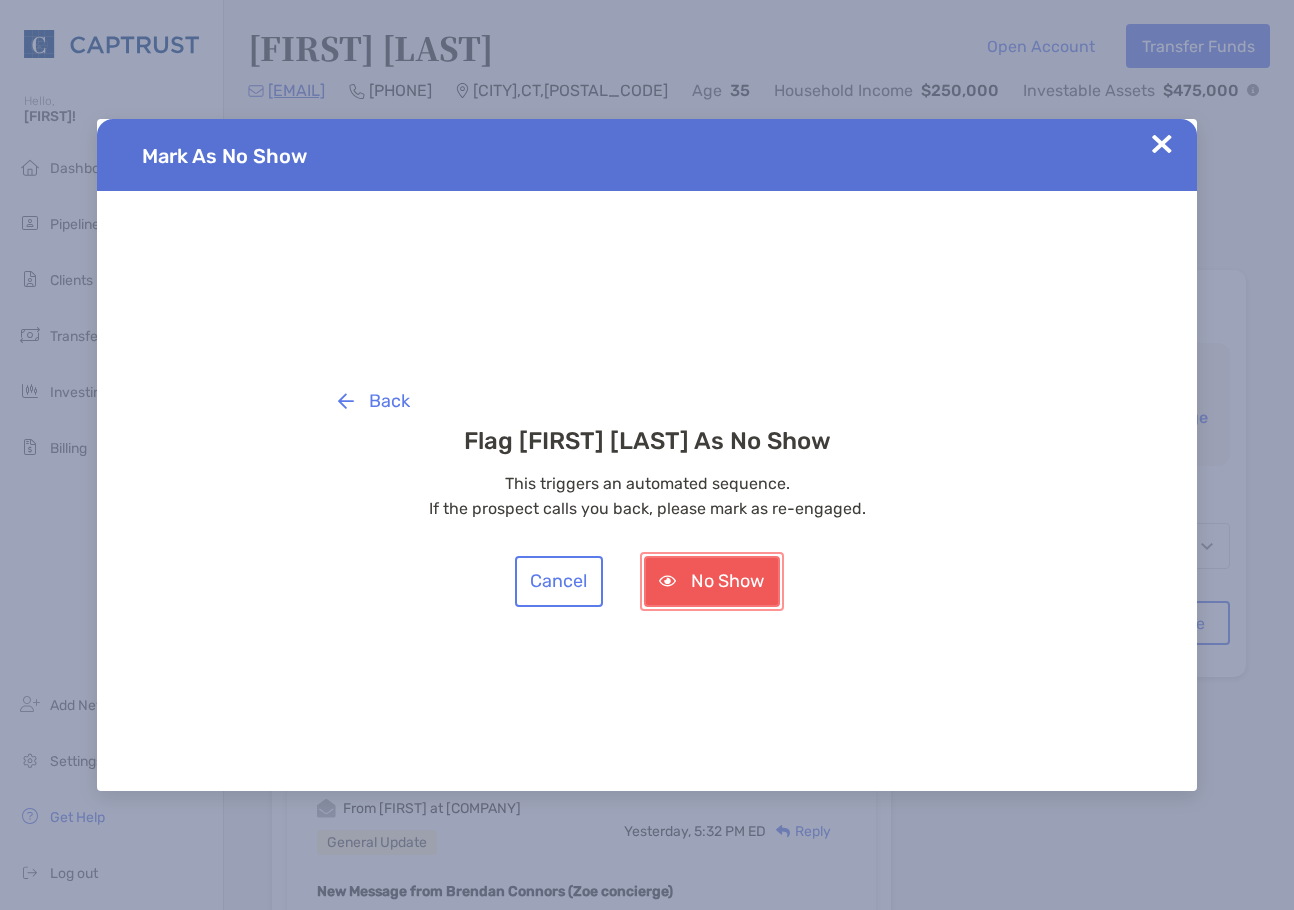 click on "No Show" at bounding box center [712, 581] 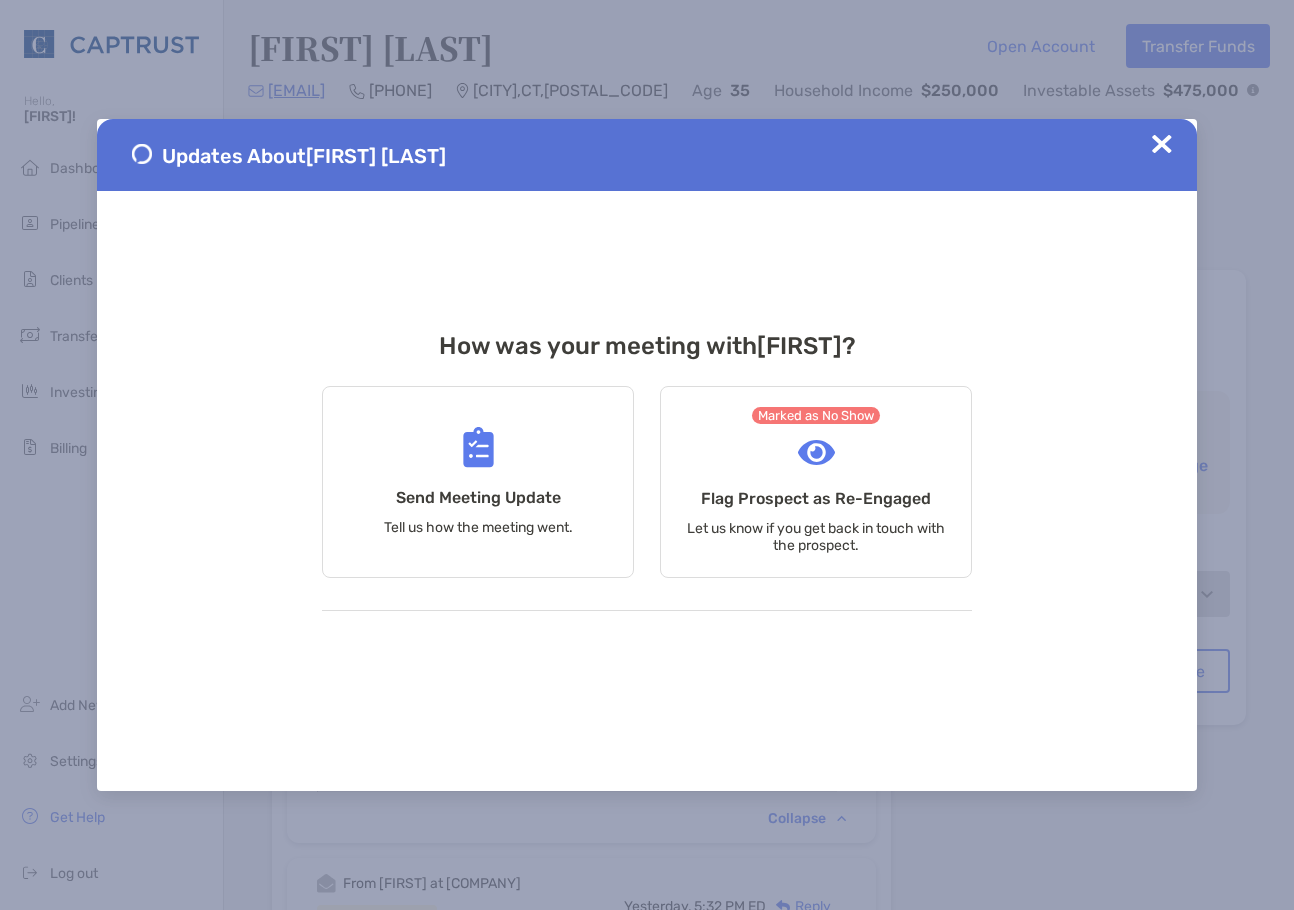 drag, startPoint x: 1181, startPoint y: 145, endPoint x: 1155, endPoint y: 143, distance: 26.076809 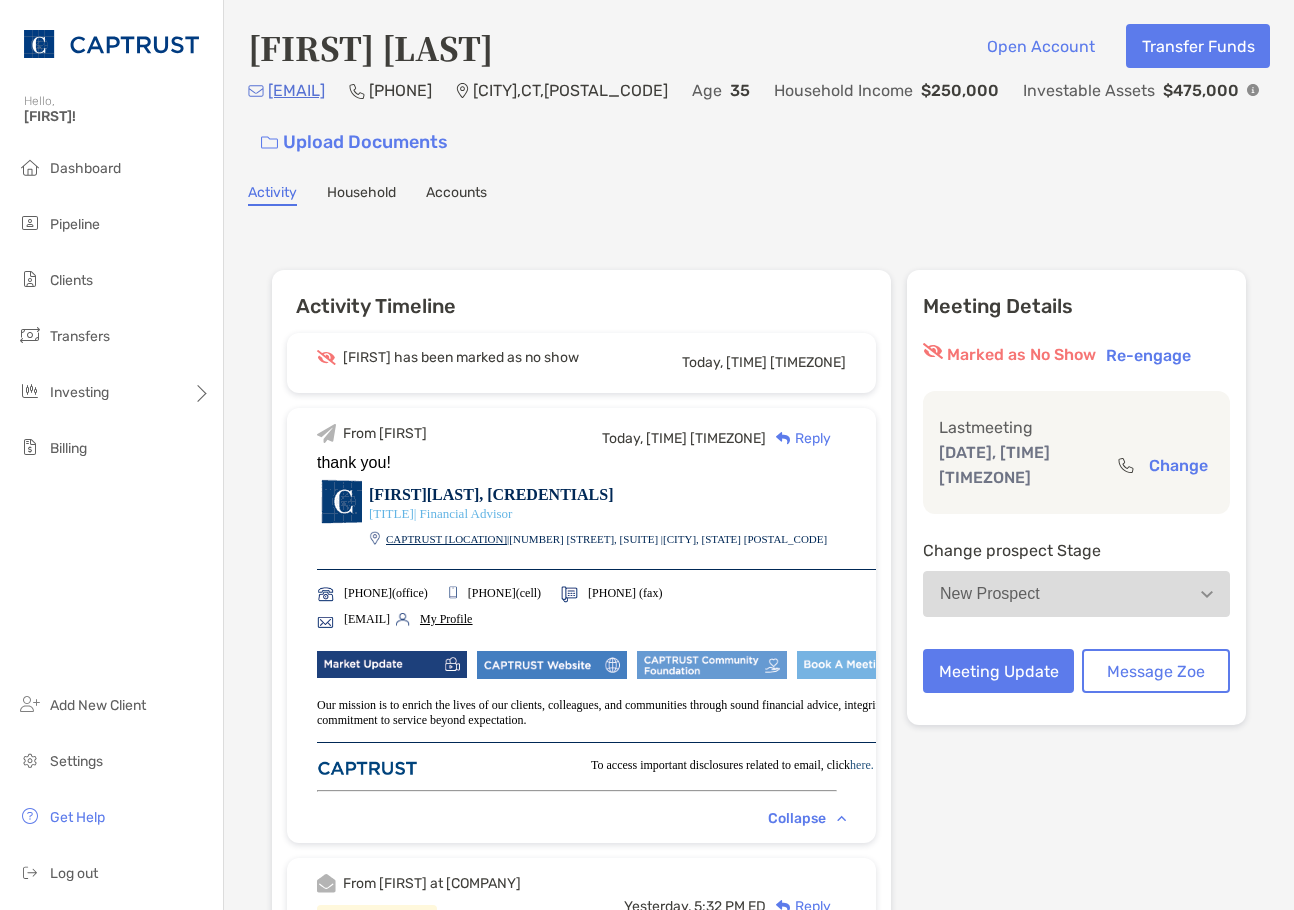 click on "Meeting Details  Marked as No Show Re-engage Last  meeting Aug 7, 10:00 AM EDT Change   Change prospect Stage New Prospect Meeting Update Message Zoe" at bounding box center (1076, 968) 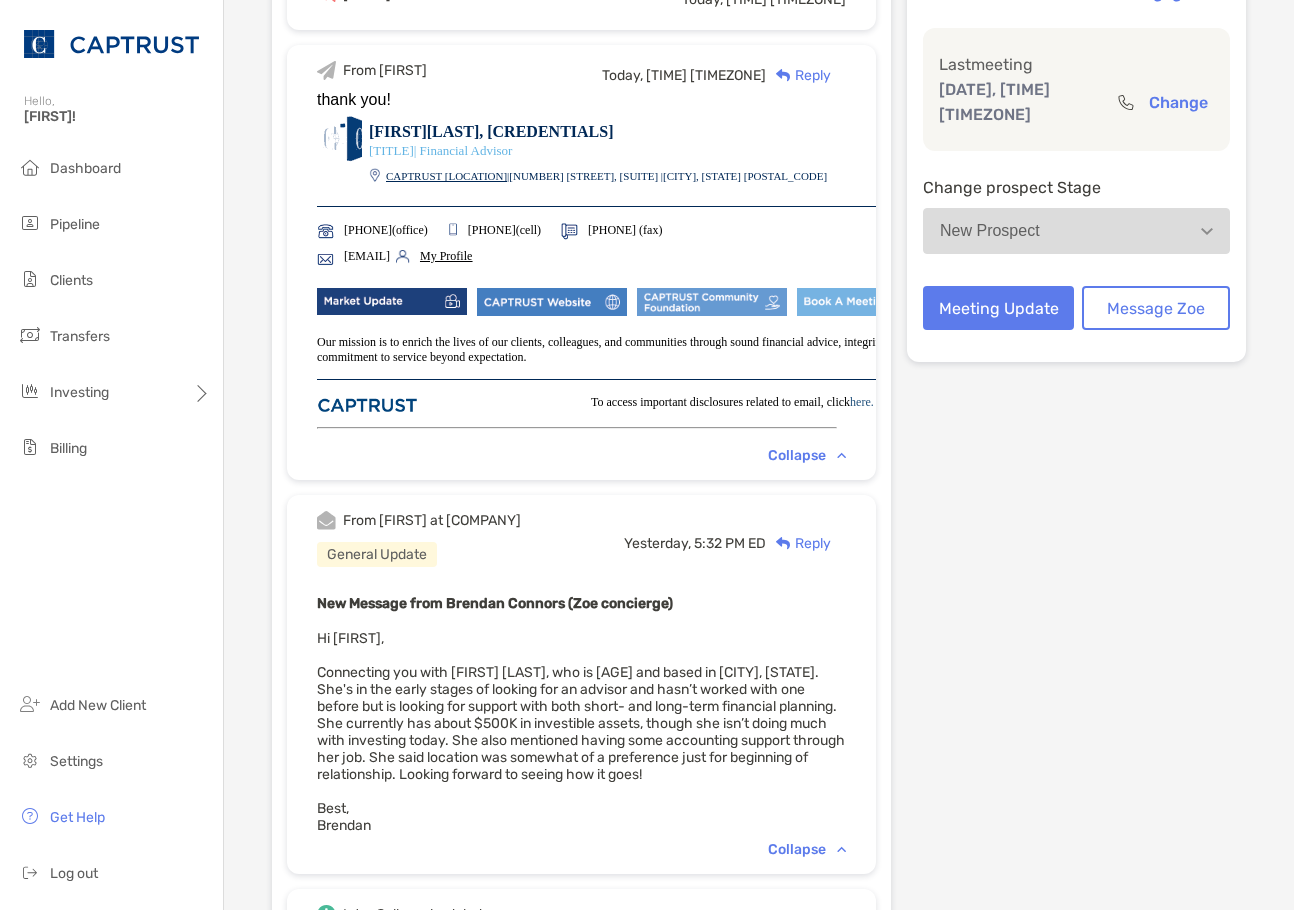 scroll, scrollTop: 200, scrollLeft: 0, axis: vertical 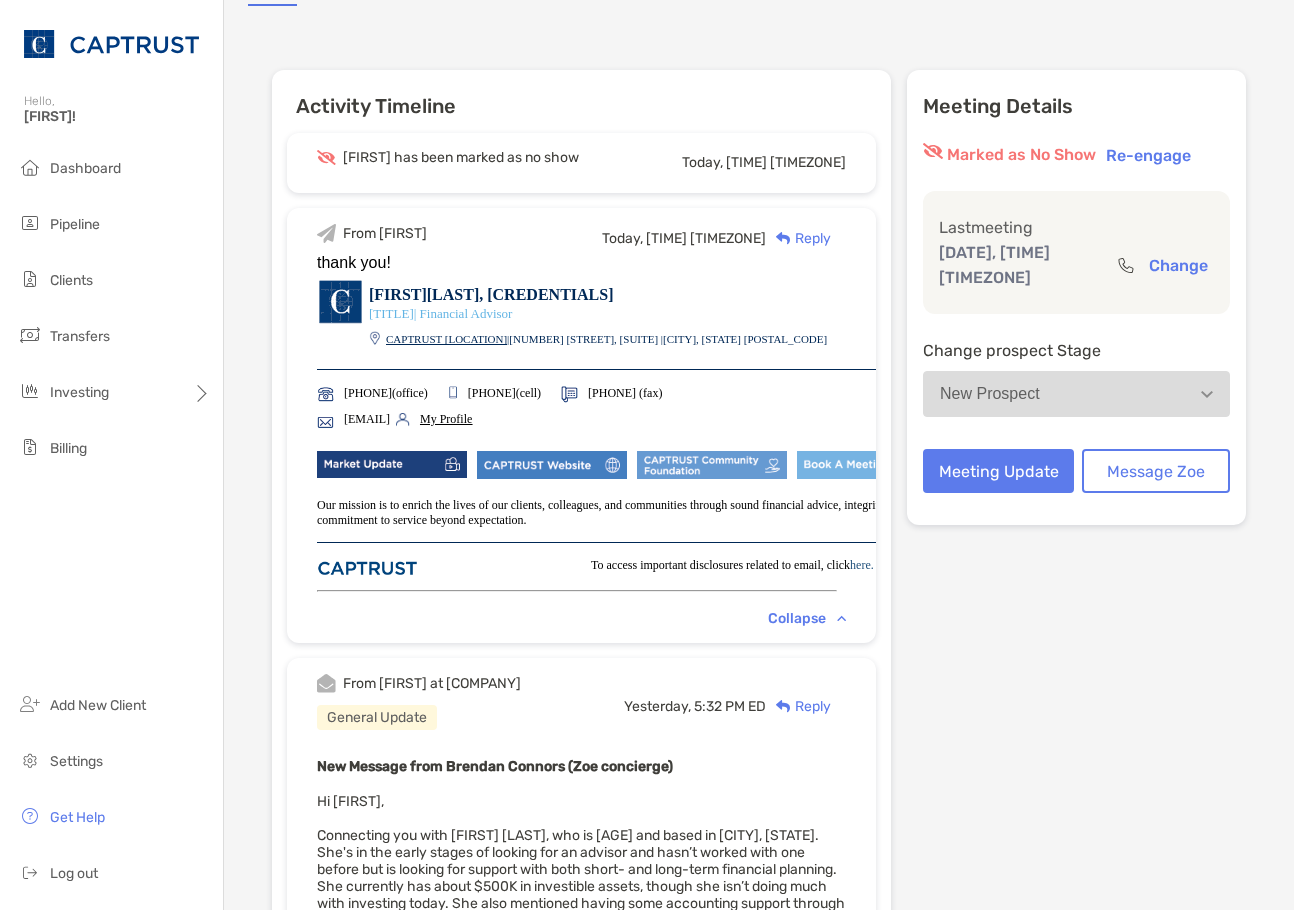 drag, startPoint x: 1214, startPoint y: 671, endPoint x: 1055, endPoint y: 615, distance: 168.57343 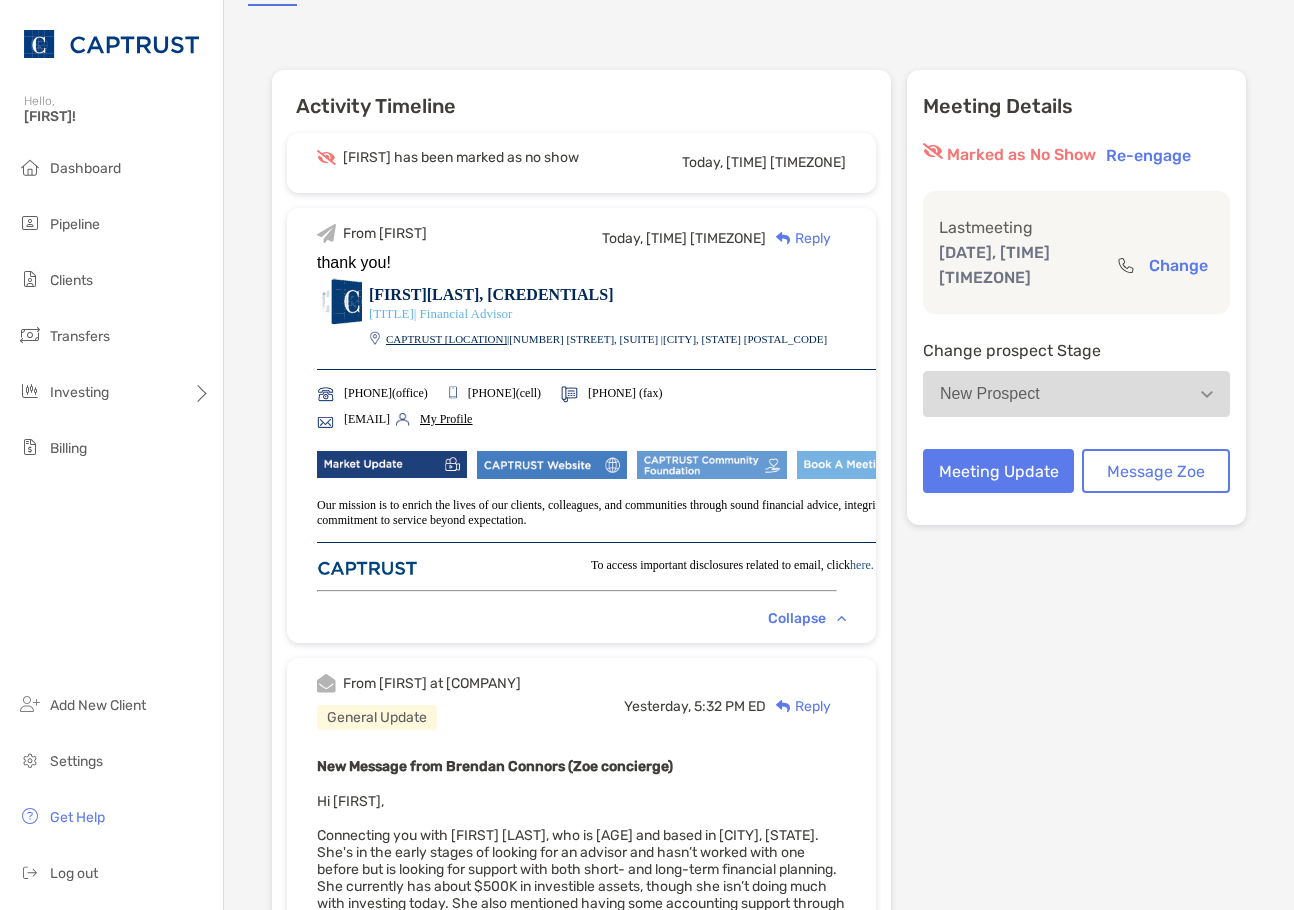click on "Meeting Details  Marked as No Show Re-engage Last  meeting Aug 7, 10:00 AM EDT Change   Change prospect Stage New Prospect Meeting Update Message Zoe" at bounding box center [1076, 768] 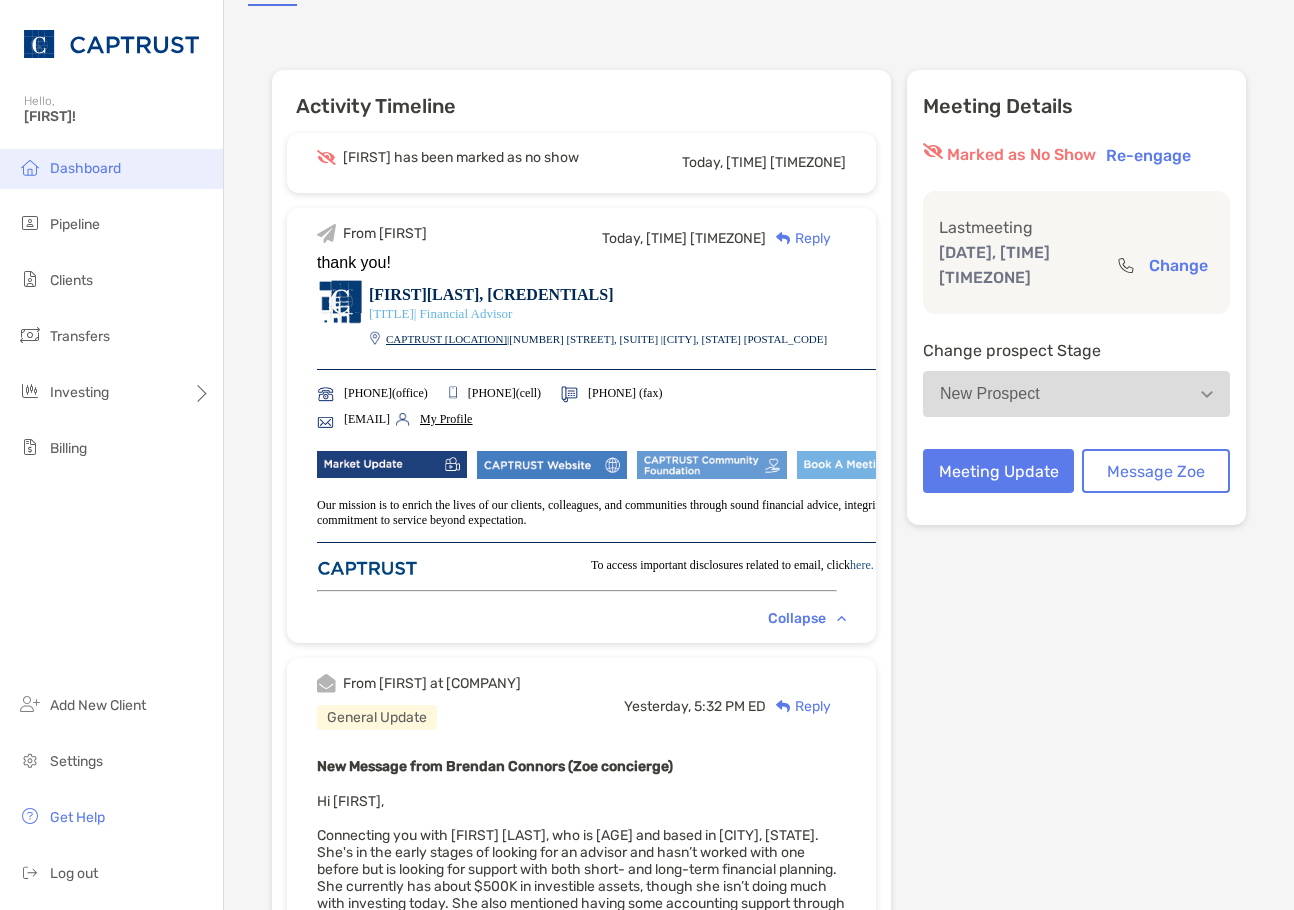 click on "Dashboard" at bounding box center [85, 168] 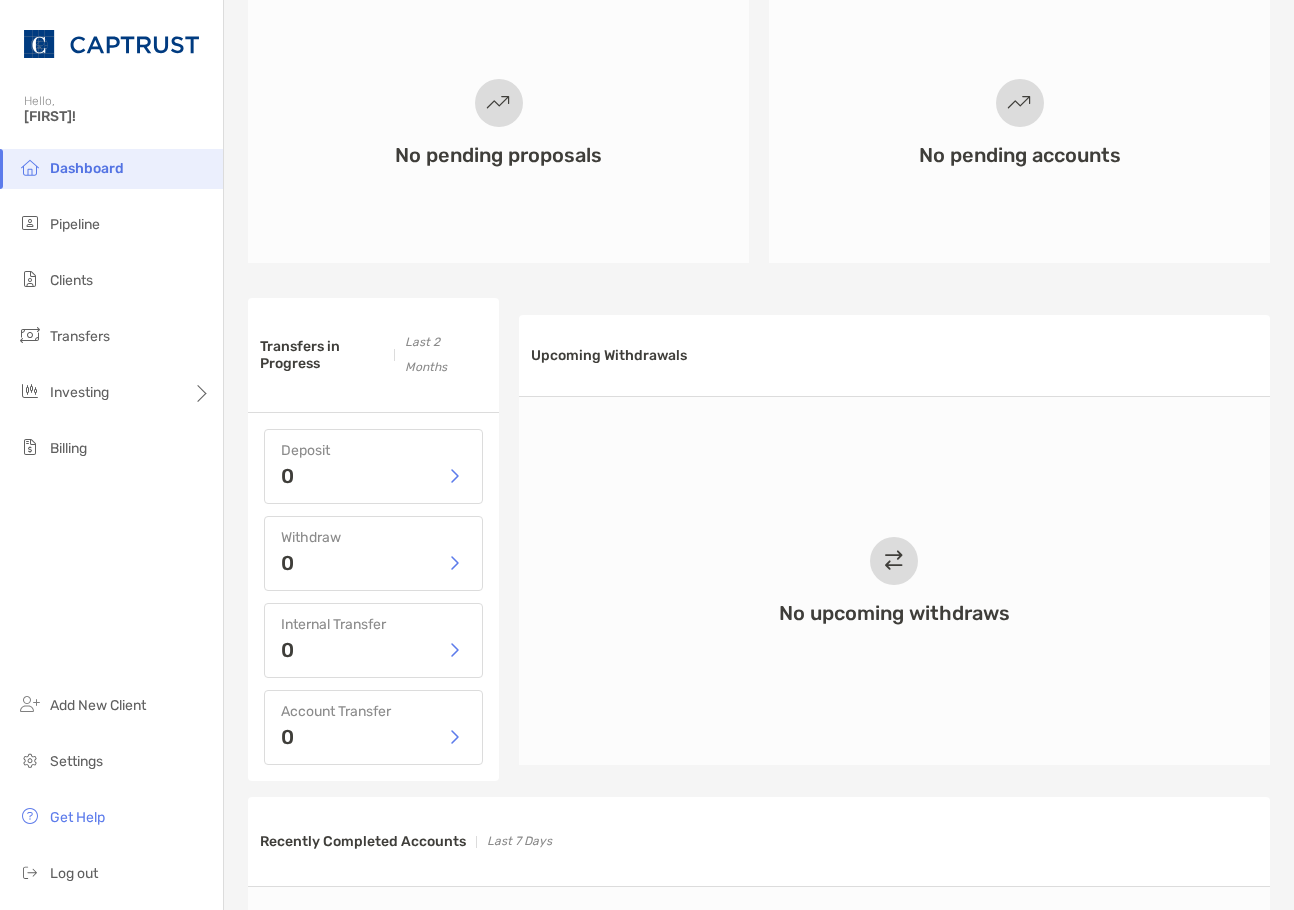 scroll, scrollTop: 626, scrollLeft: 0, axis: vertical 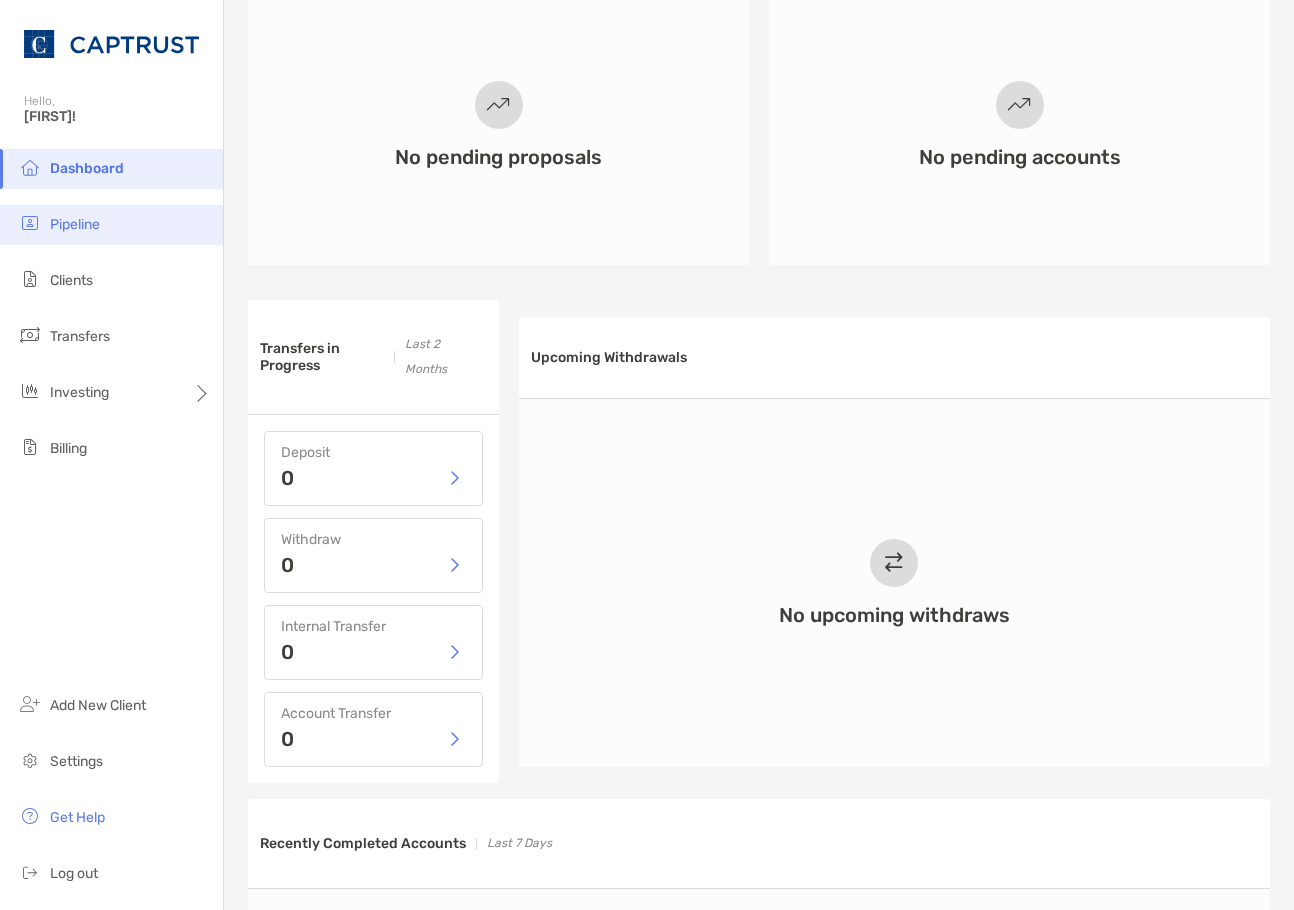 click on "Pipeline" at bounding box center (111, 225) 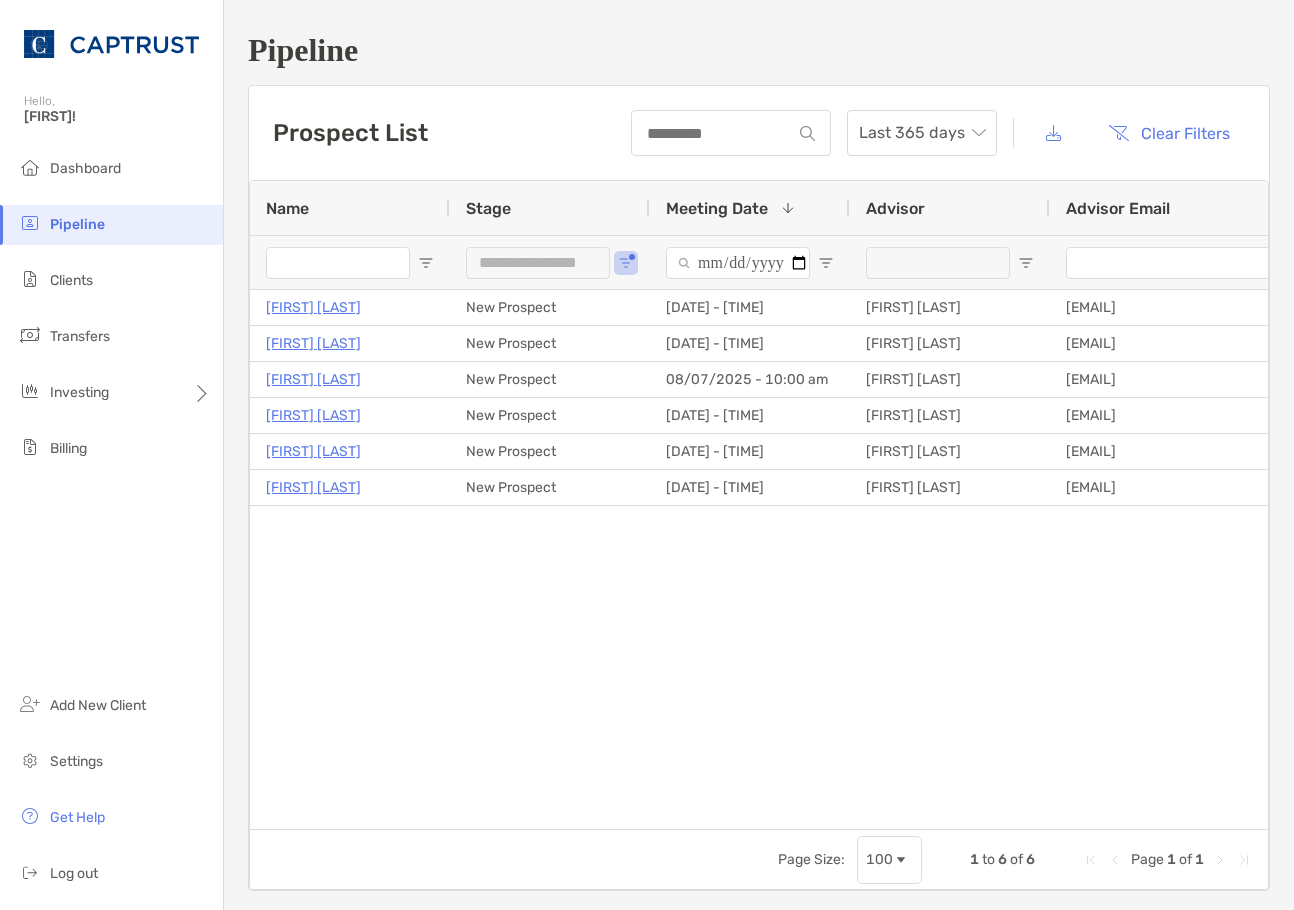 click on "Tracy Bastien New Prospect 08/07/2025 - 10:00 am Veronica Karas, CFP®, CDFA® veronica.karas@captrust.com Elnaz Zarrini New Prospect 08/11/2025 - 05:00 pm Veronica Karas, CFP®, CDFA® veronica.karas@captrust.com Robin Bromley New Prospect 08/14/2025 - 04:00 pm Veronica Karas, CFP®, CDFA® veronica.karas@captrust.com James Zambito New Prospect 07/15/2025 - 05:00 pm Veronica Karas, CFP®, CDFA® veronica.karas@captrust.com Doreen Stiskal New Prospect 10/21/2024 - 01:00 pm Veronica Karas, CFP®, CDFA® veronica.karas@captrust.com Matthis Paguandas New Prospect 09/27/2024 - 02:00 pm Veronica Karas, CFP®, CDFA® veronica.karas@captrust.com" at bounding box center [759, 552] 